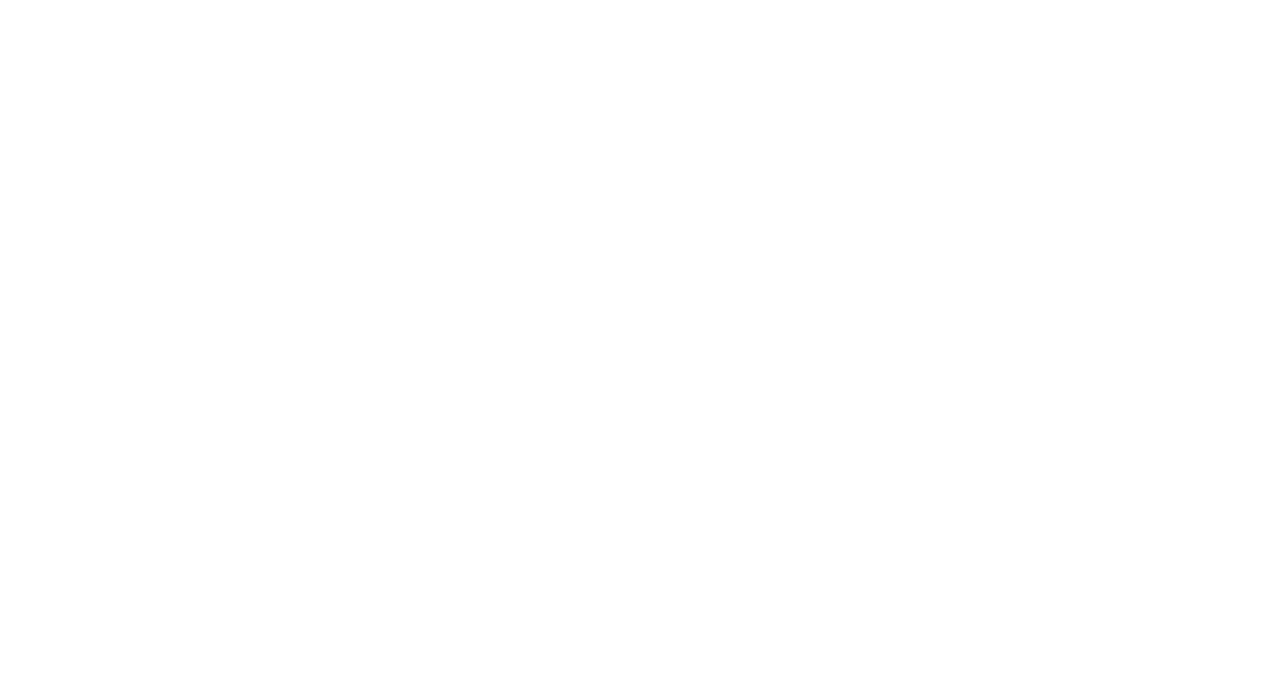 scroll, scrollTop: 0, scrollLeft: 0, axis: both 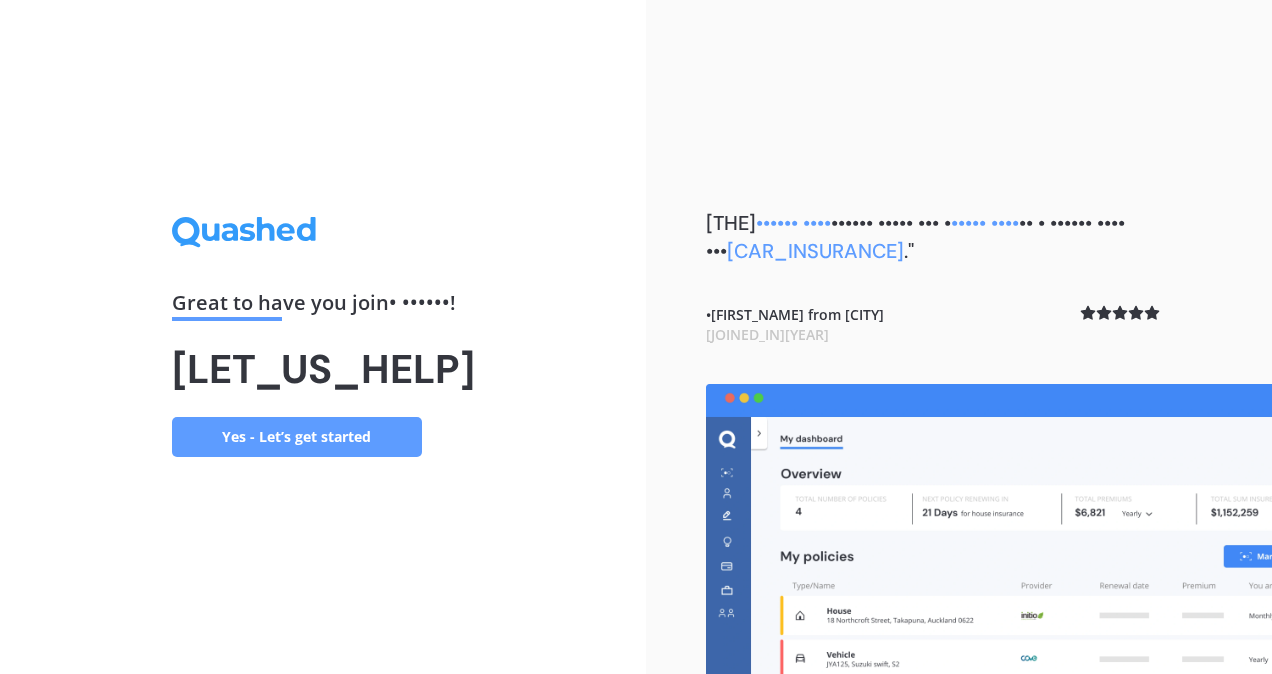 click on "Yes - Let’s get started" at bounding box center [297, 437] 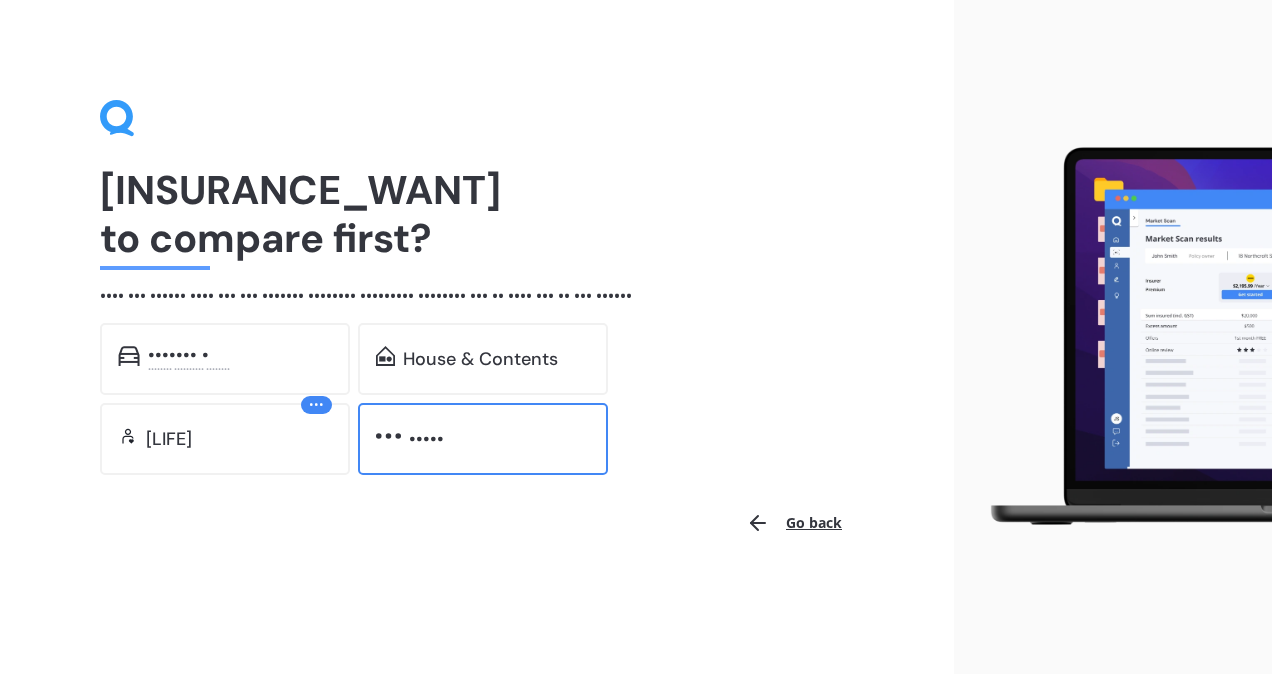 click on "•••••" at bounding box center [178, 355] 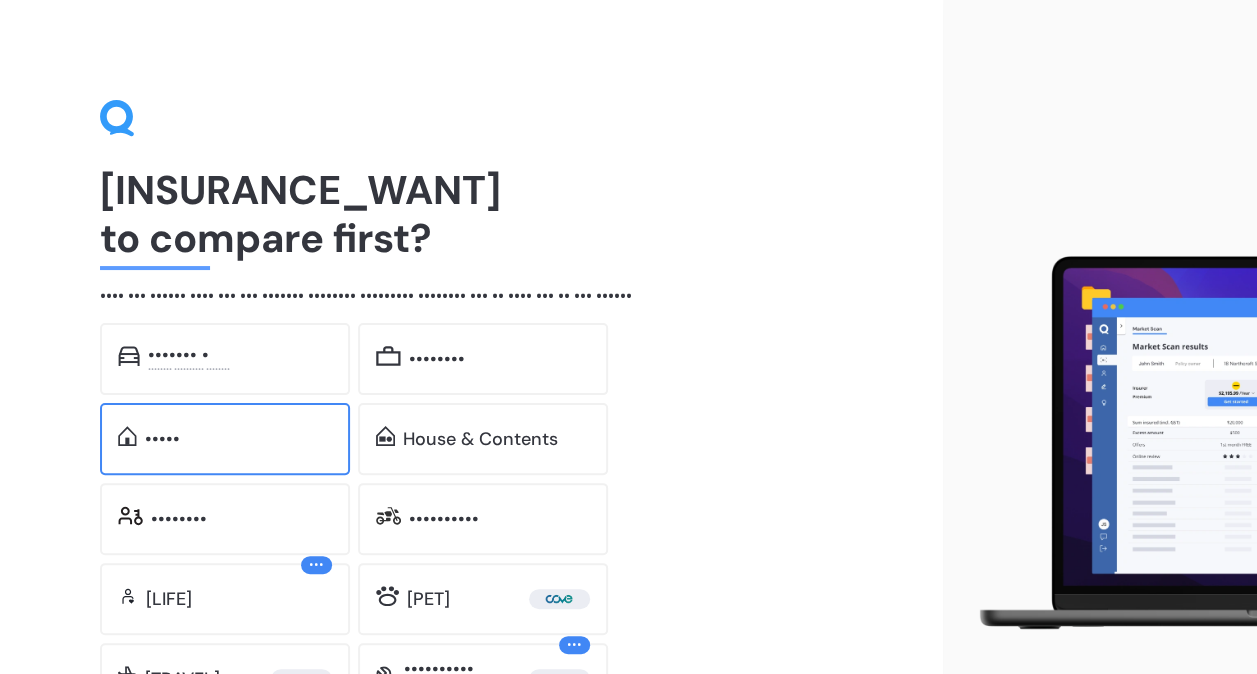 click on "•••••" at bounding box center [225, 439] 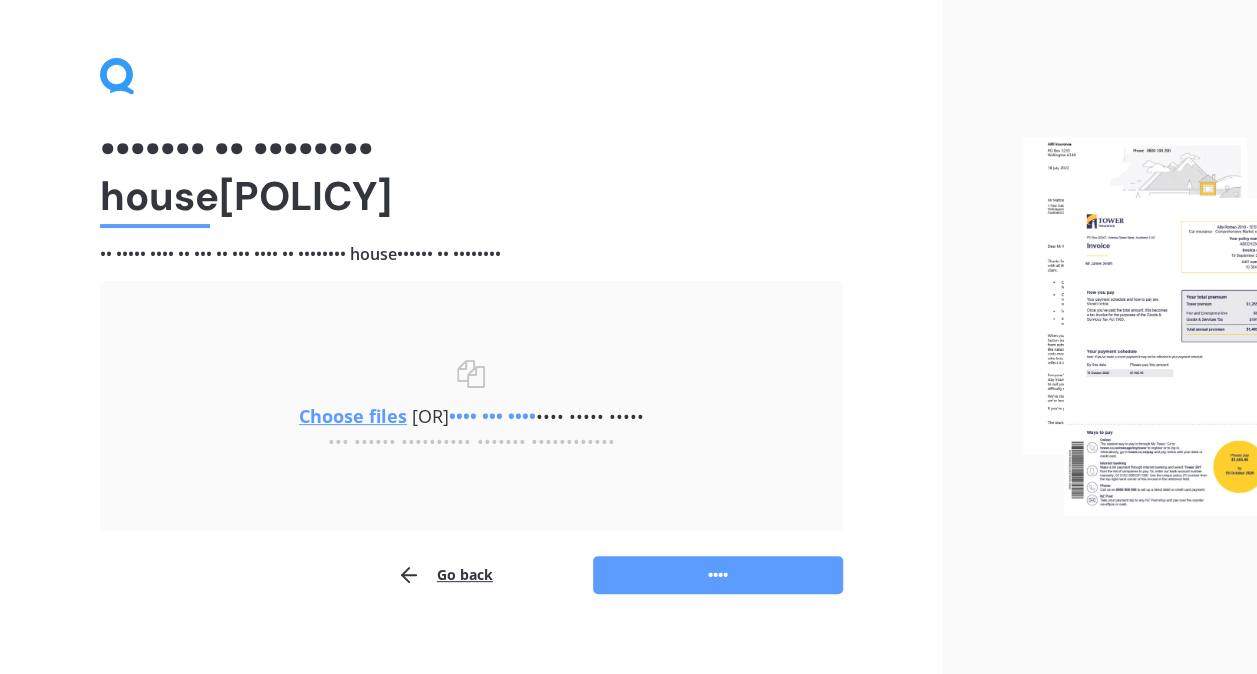 scroll, scrollTop: 62, scrollLeft: 0, axis: vertical 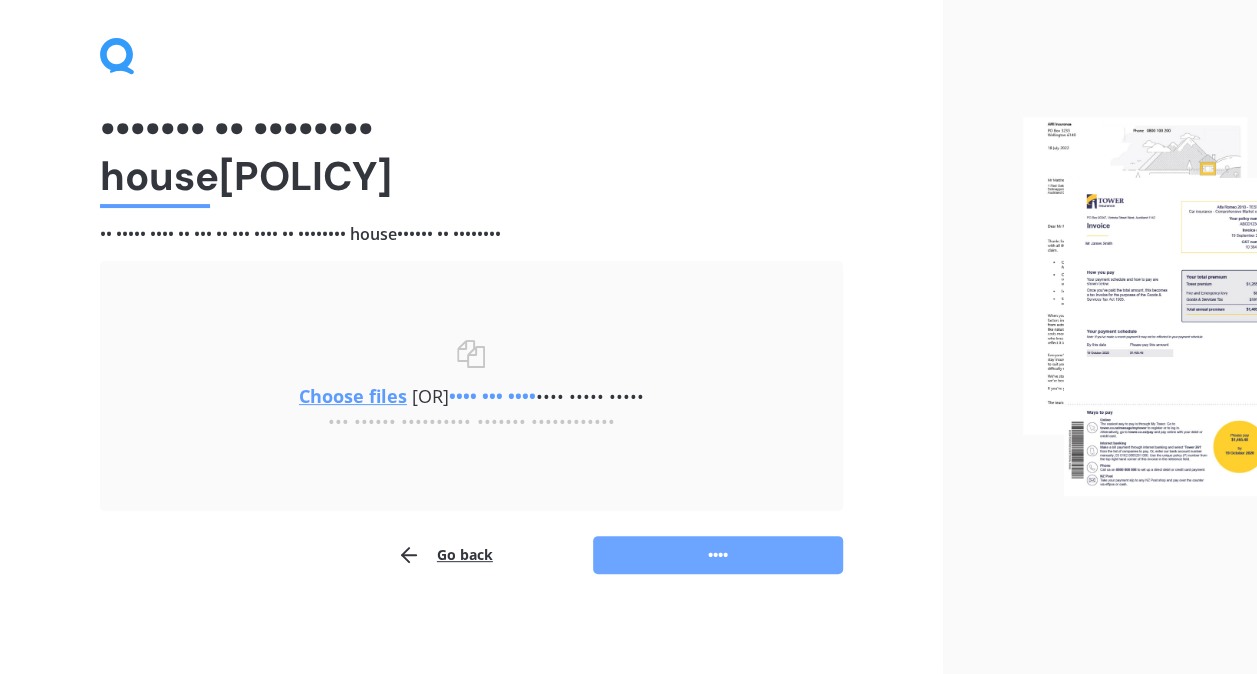 click on "••••" at bounding box center (718, 555) 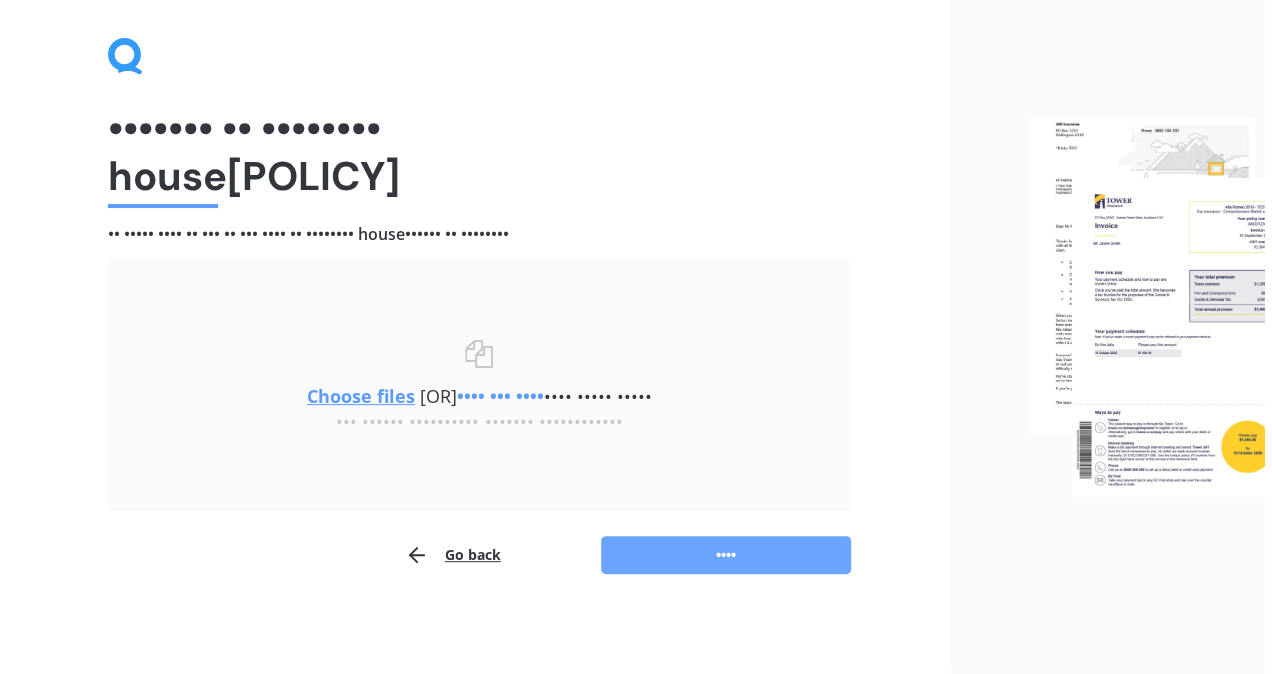 scroll, scrollTop: 0, scrollLeft: 0, axis: both 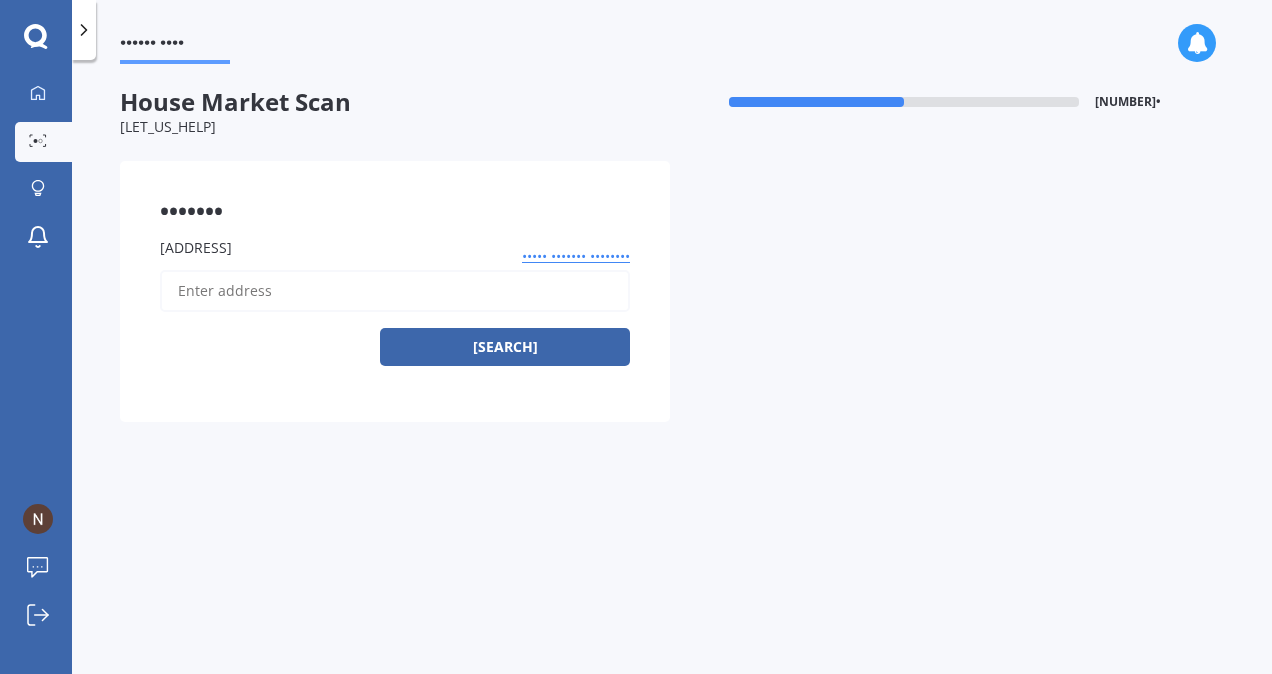 click on "[ADDRESS]" at bounding box center [395, 291] 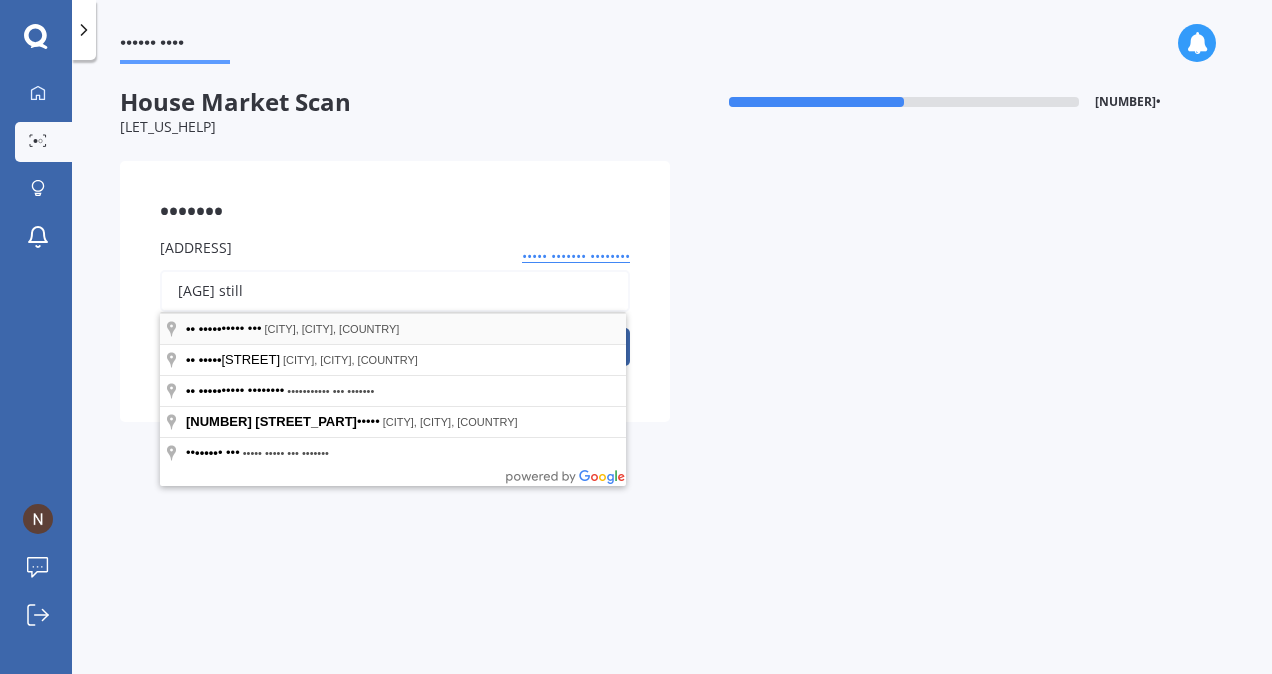 type on "[AGE] still" 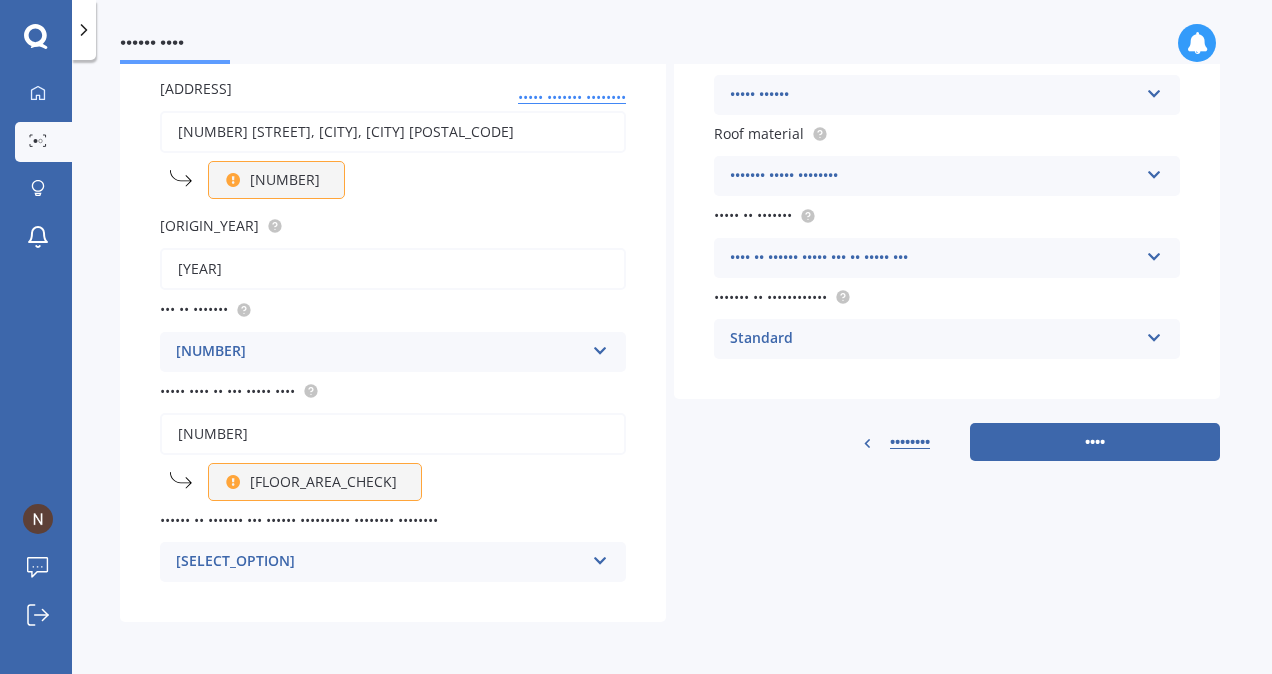 scroll, scrollTop: 239, scrollLeft: 0, axis: vertical 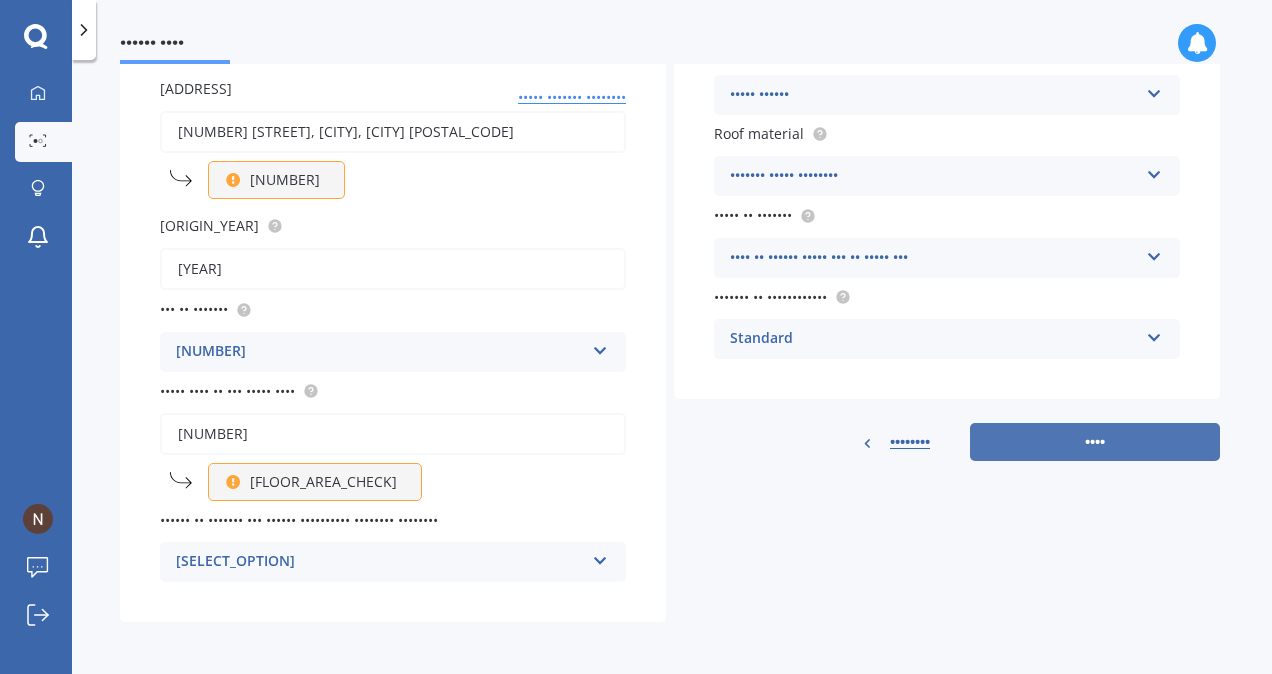 click on "••••" at bounding box center (1095, 442) 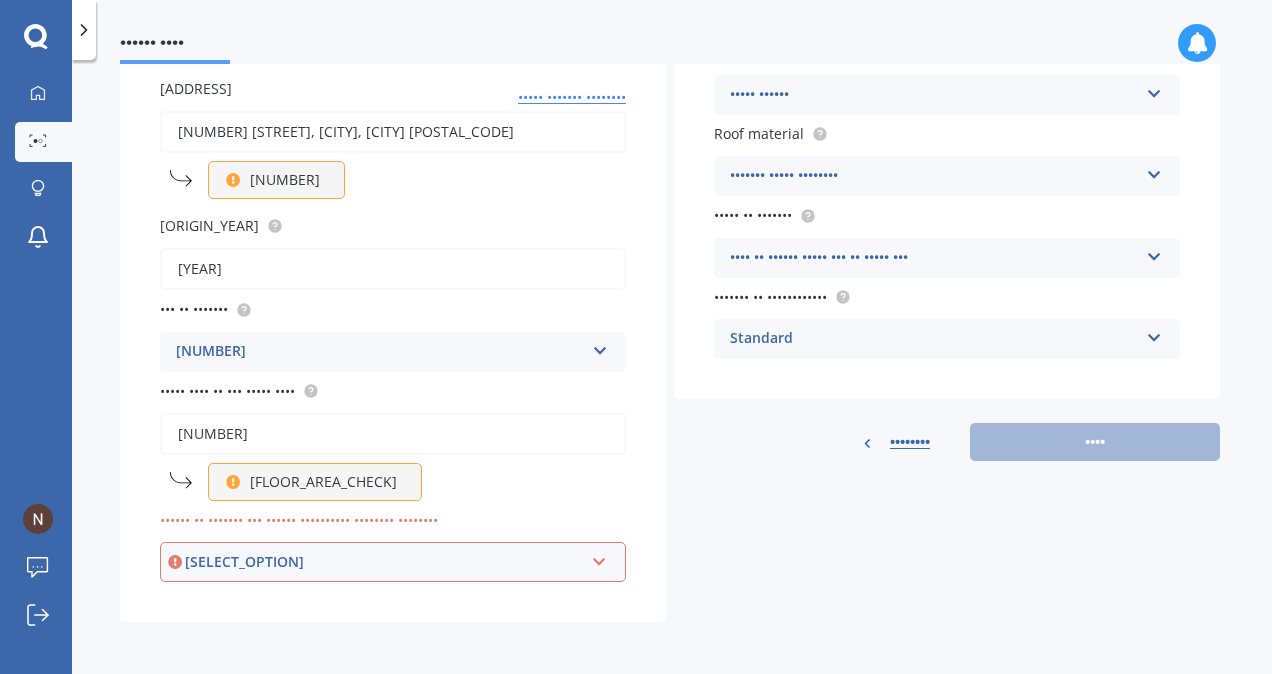 click on "[PREV] [NEXT]" at bounding box center (947, 442) 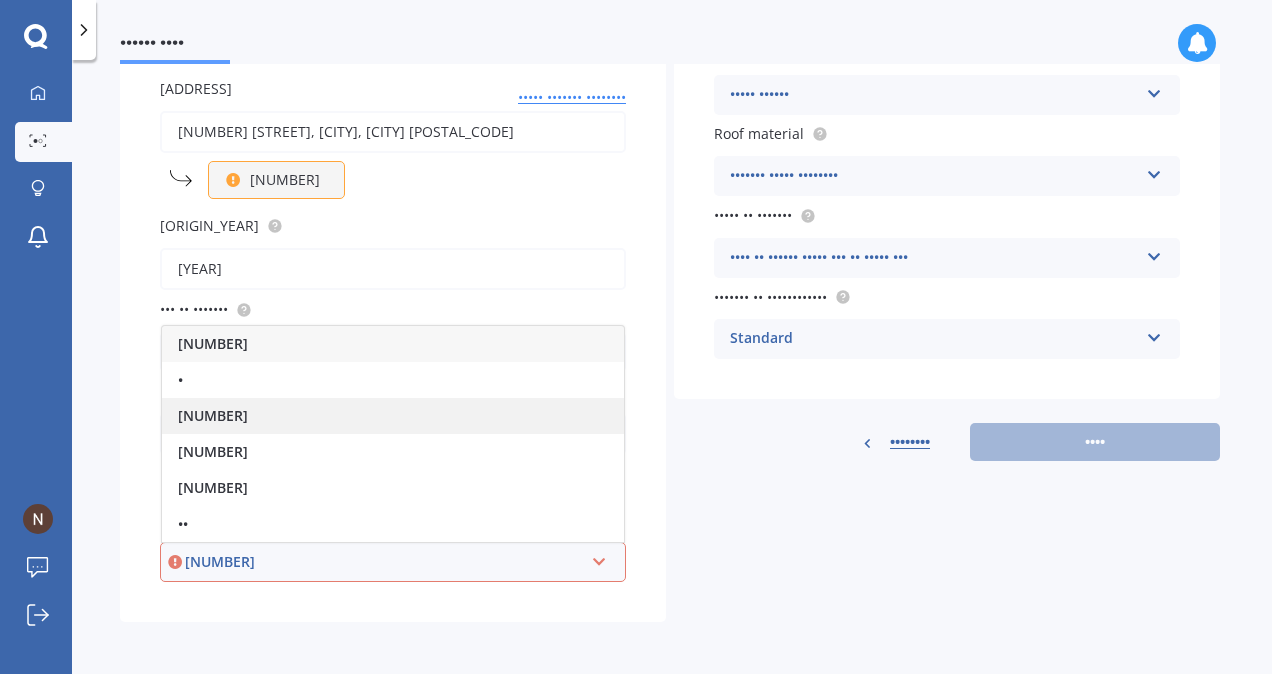 click on "[NUMBER]" at bounding box center [393, 416] 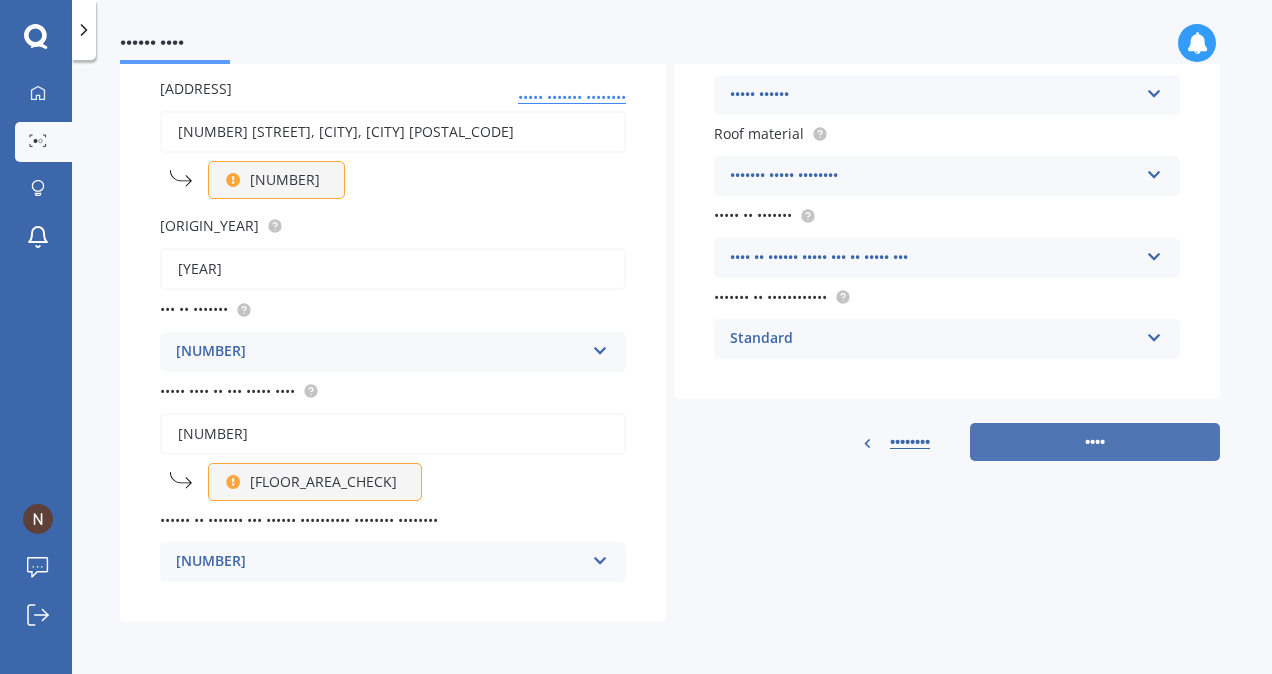 click on "••••" at bounding box center (1095, 442) 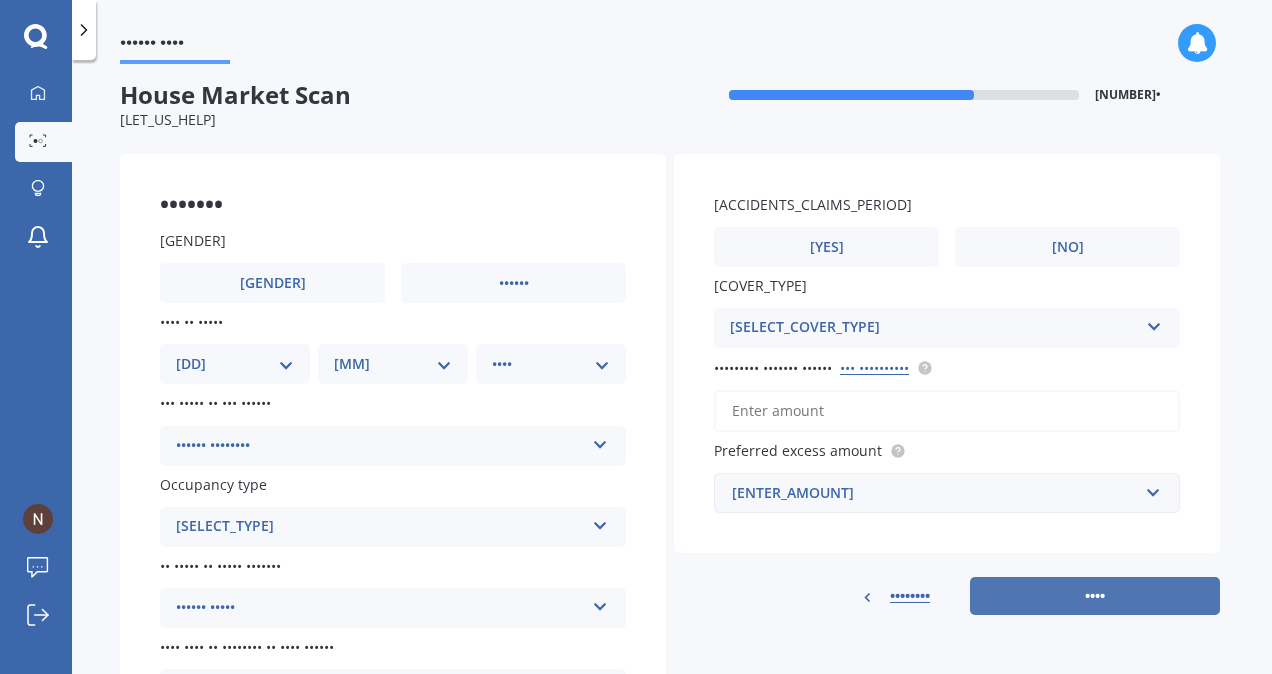 scroll, scrollTop: 0, scrollLeft: 0, axis: both 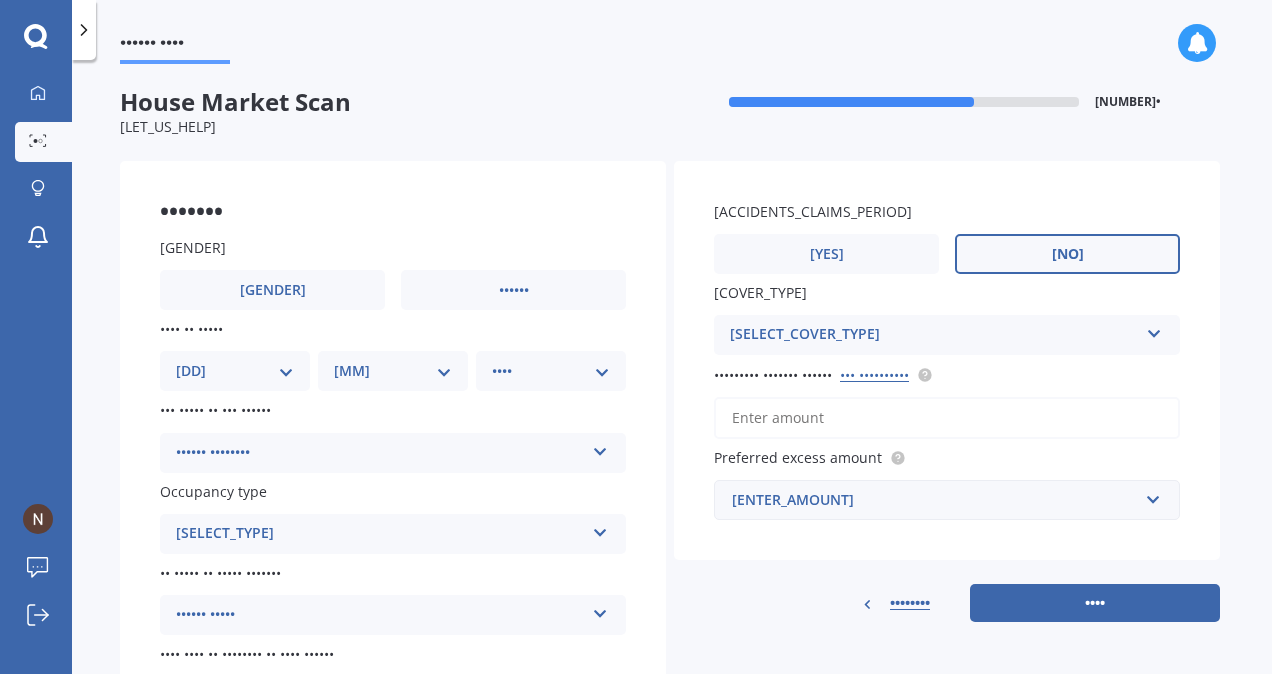 click on "[NO]" at bounding box center [273, 290] 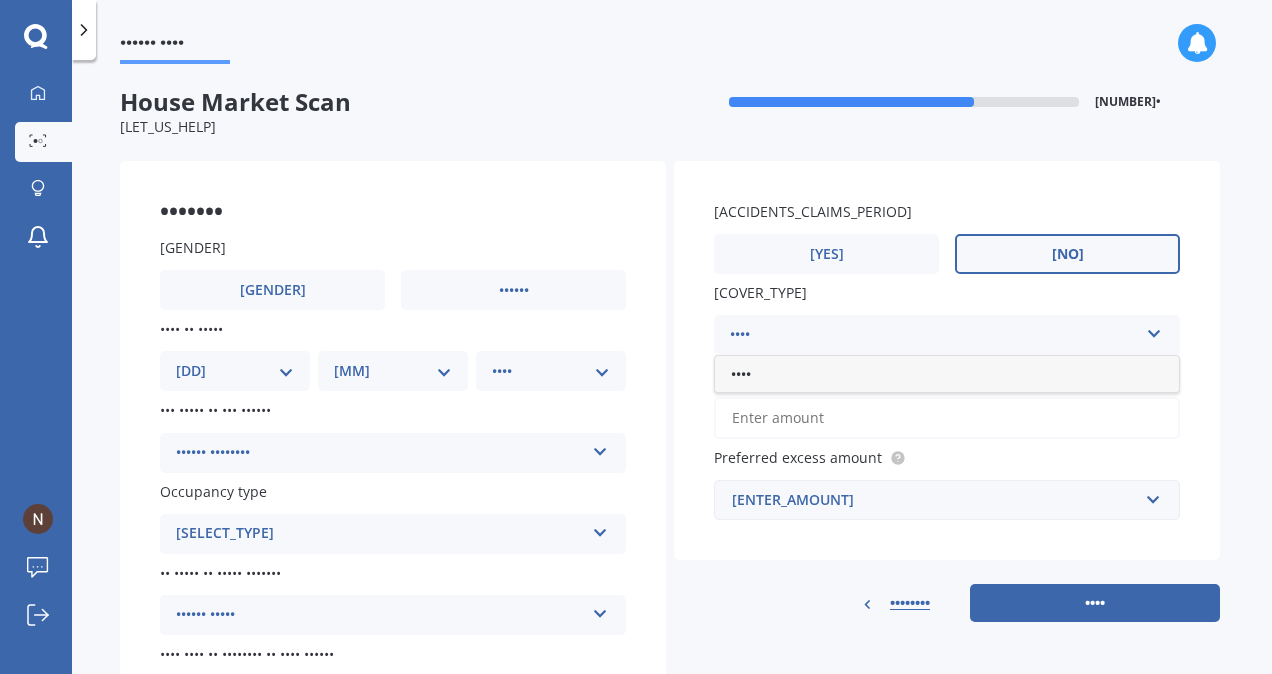 click on "•••• ••••" at bounding box center [947, 335] 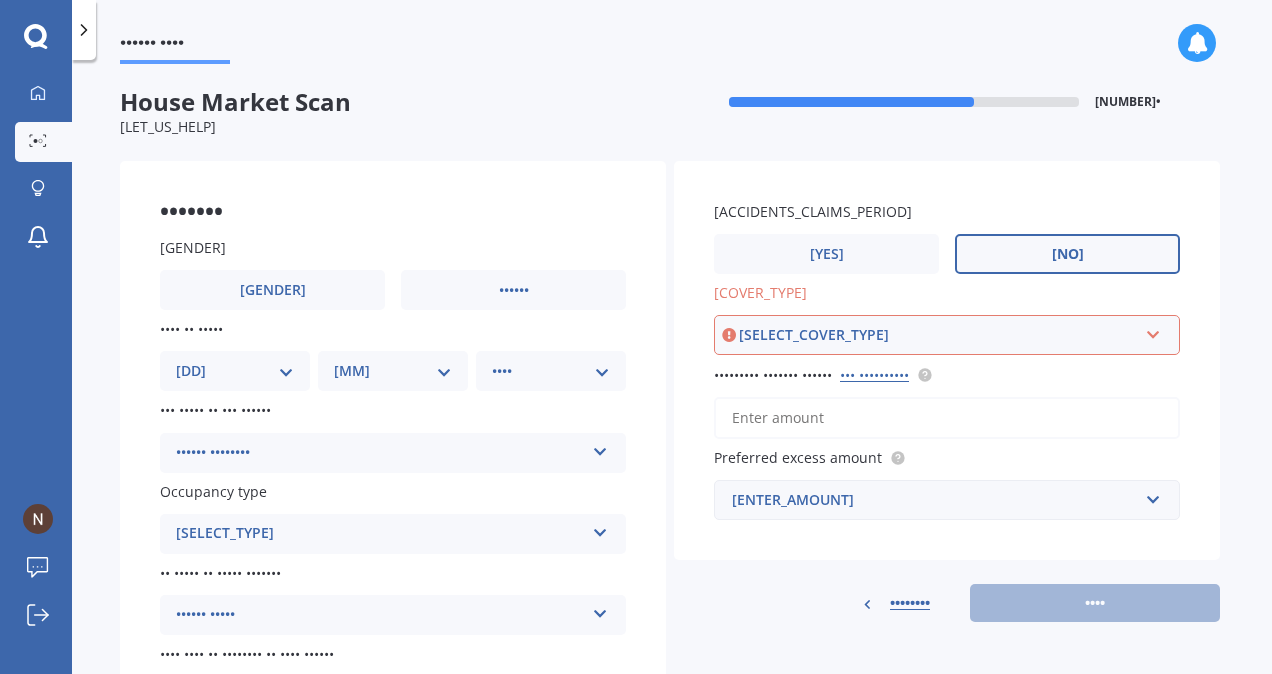 click on "Select cover type High" at bounding box center [947, 335] 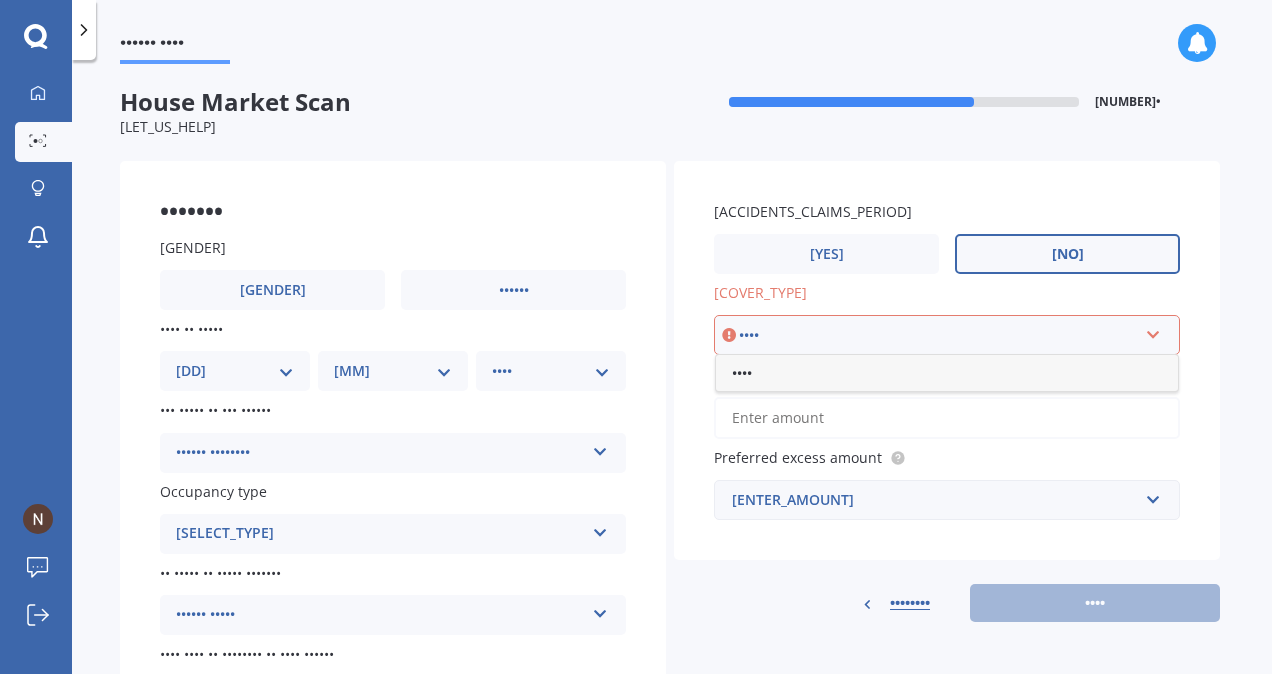 click on "••••" at bounding box center (947, 373) 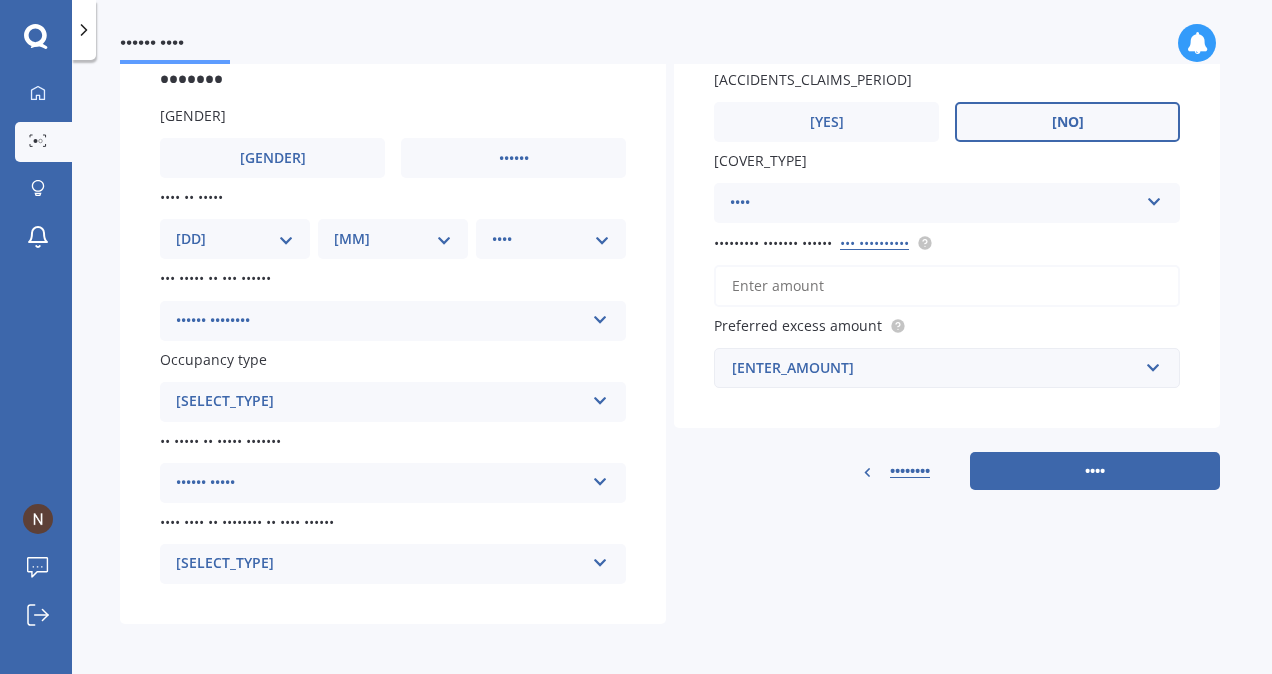 scroll, scrollTop: 136, scrollLeft: 0, axis: vertical 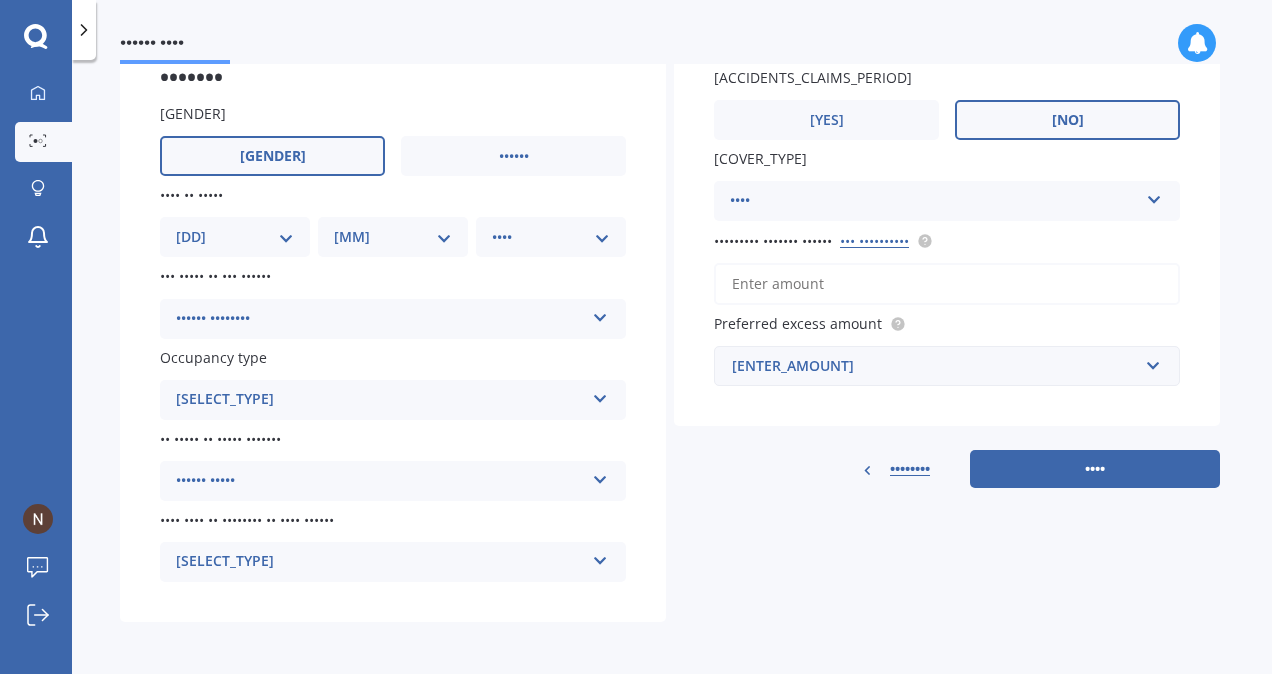 click on "[GENDER]" at bounding box center [272, 156] 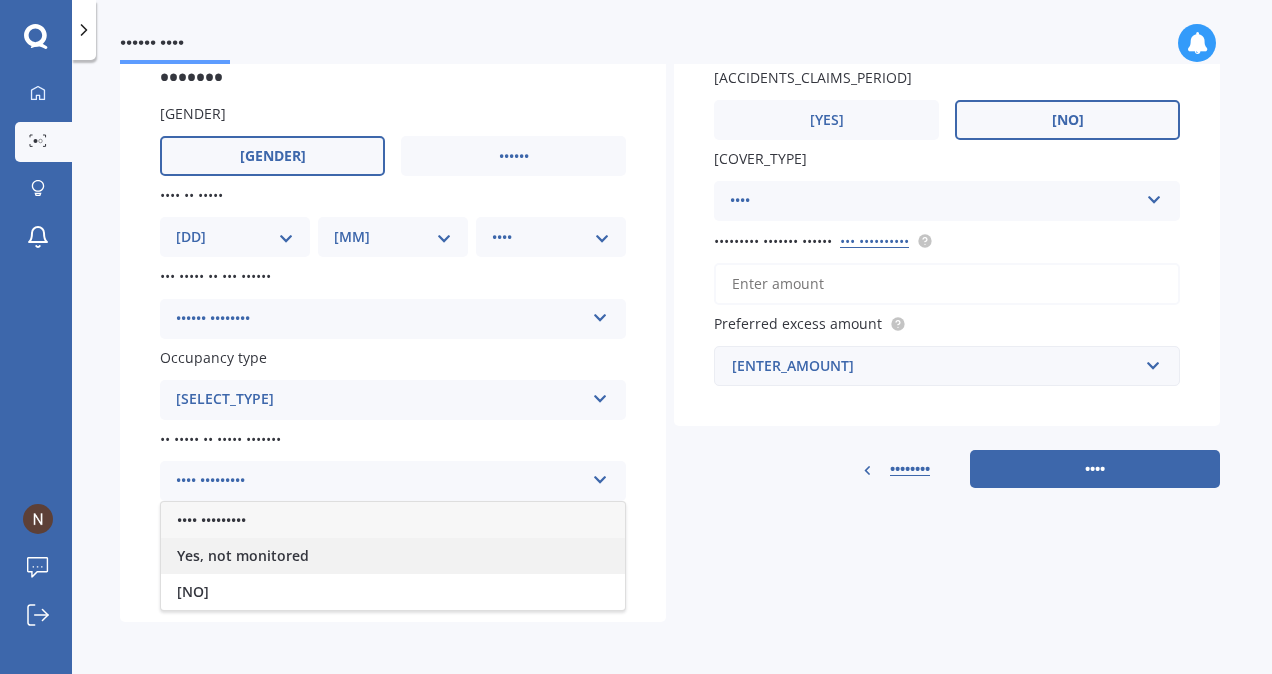 click on "Yes, not monitored" at bounding box center (393, 556) 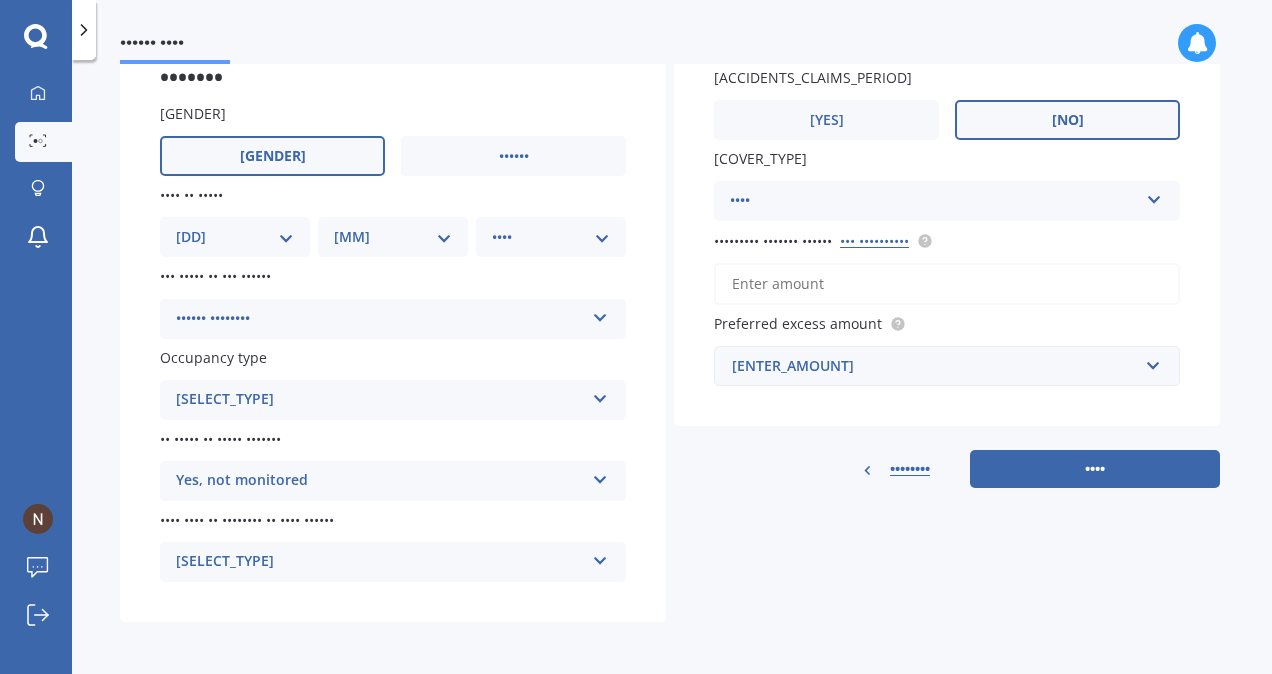 click on "[SELECT_TYPE]" at bounding box center (380, 319) 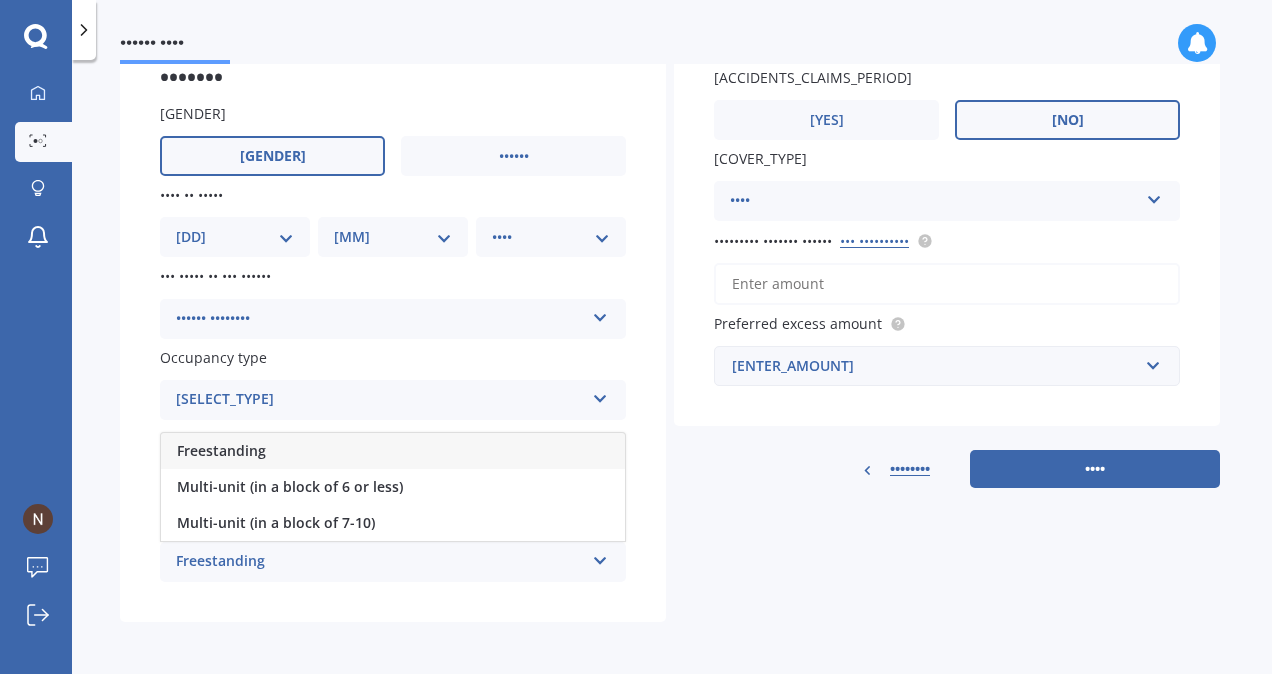 click on "Freestanding" at bounding box center [380, 562] 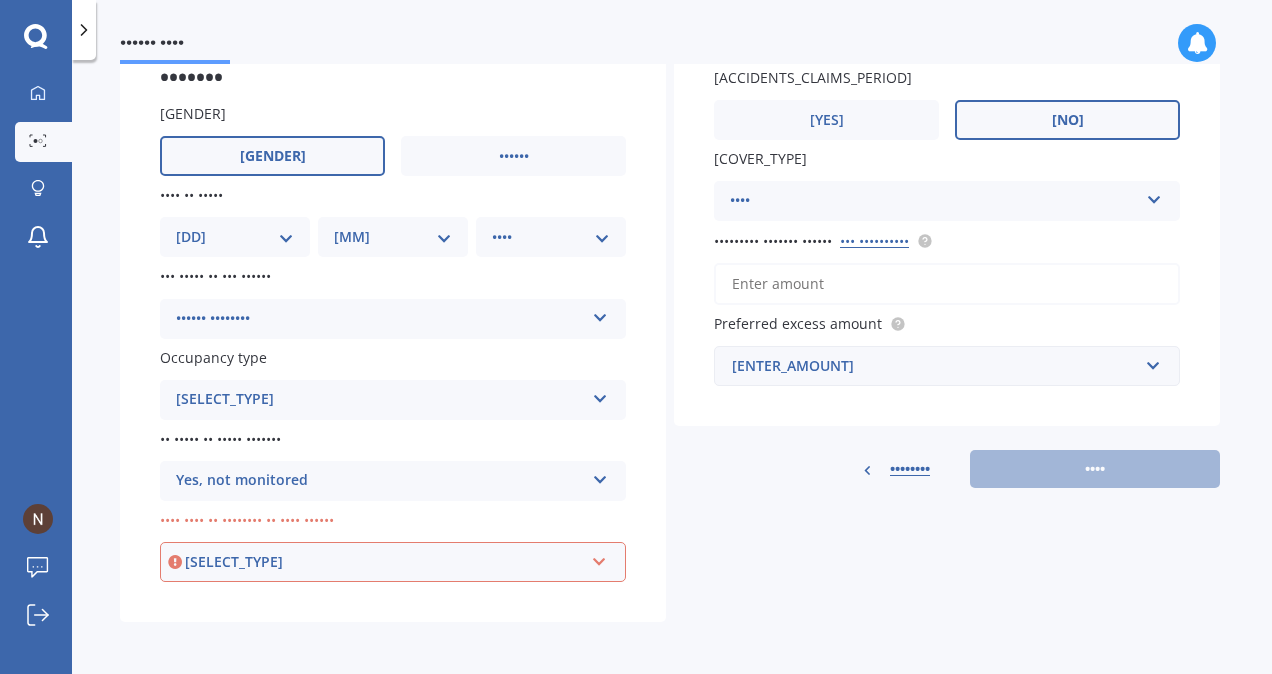 click on "[SELECT_TYPE]" at bounding box center [384, 562] 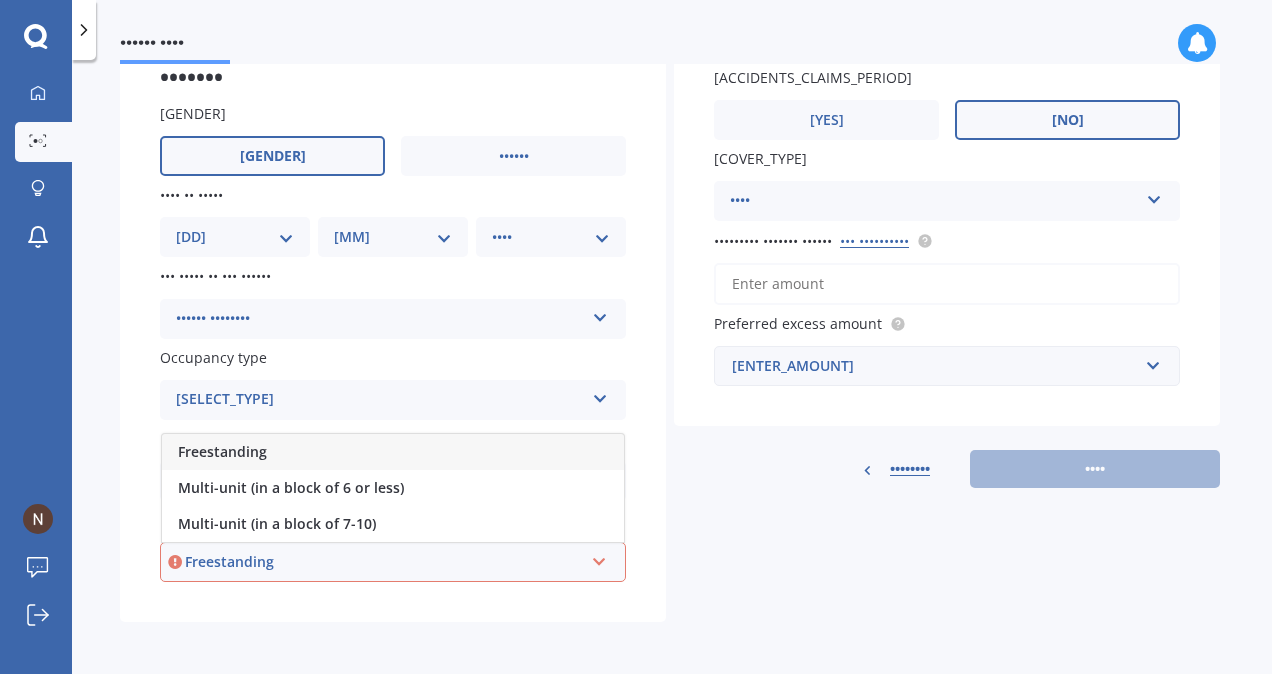 click on "Freestanding" at bounding box center [384, 562] 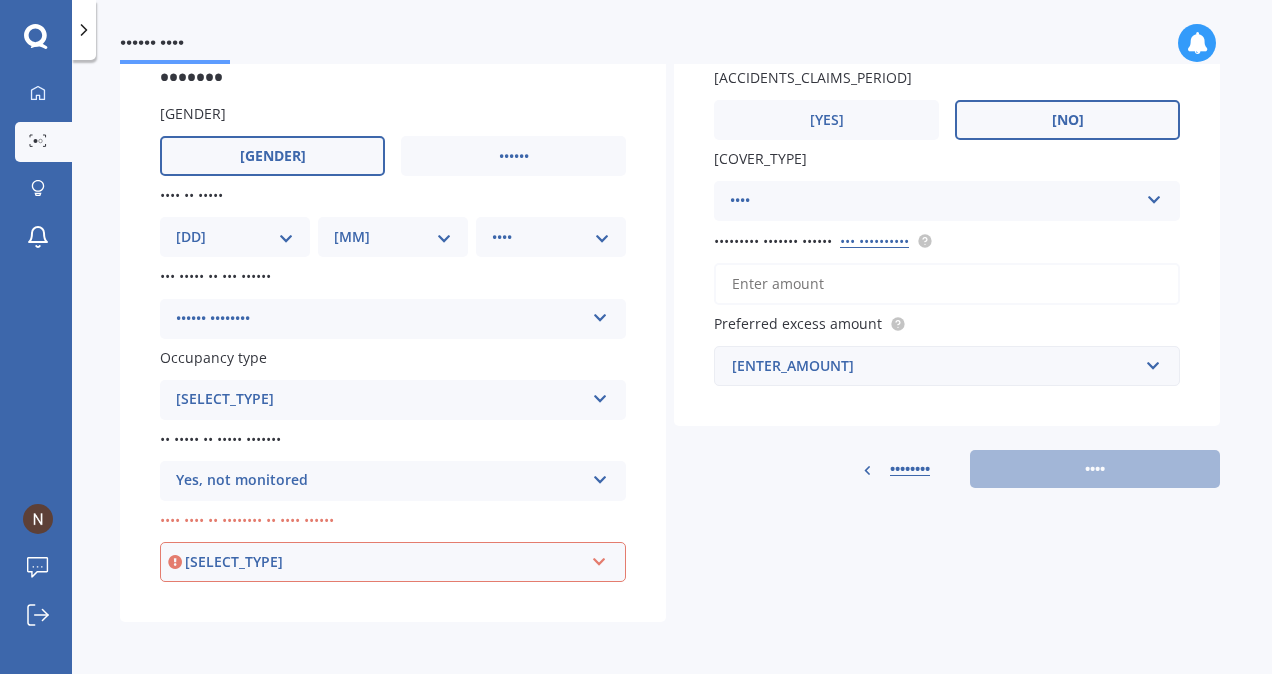click on "[SELECT_TYPE]" at bounding box center (384, 562) 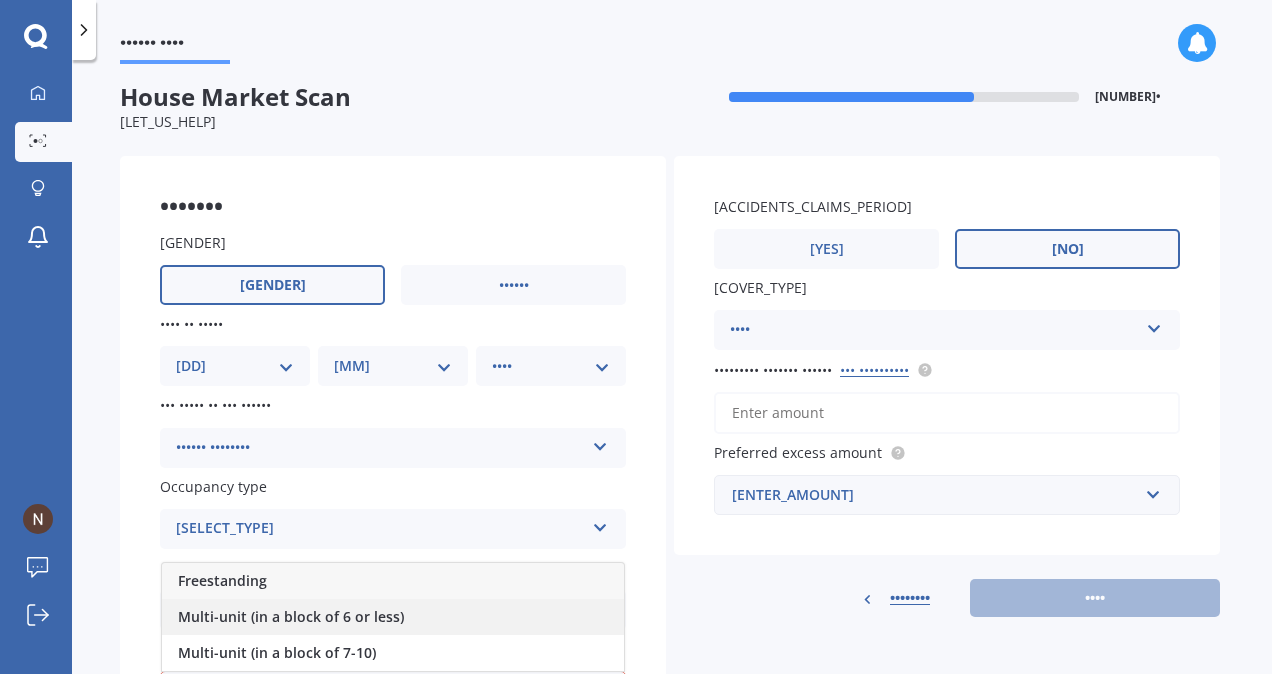 scroll, scrollTop: 0, scrollLeft: 0, axis: both 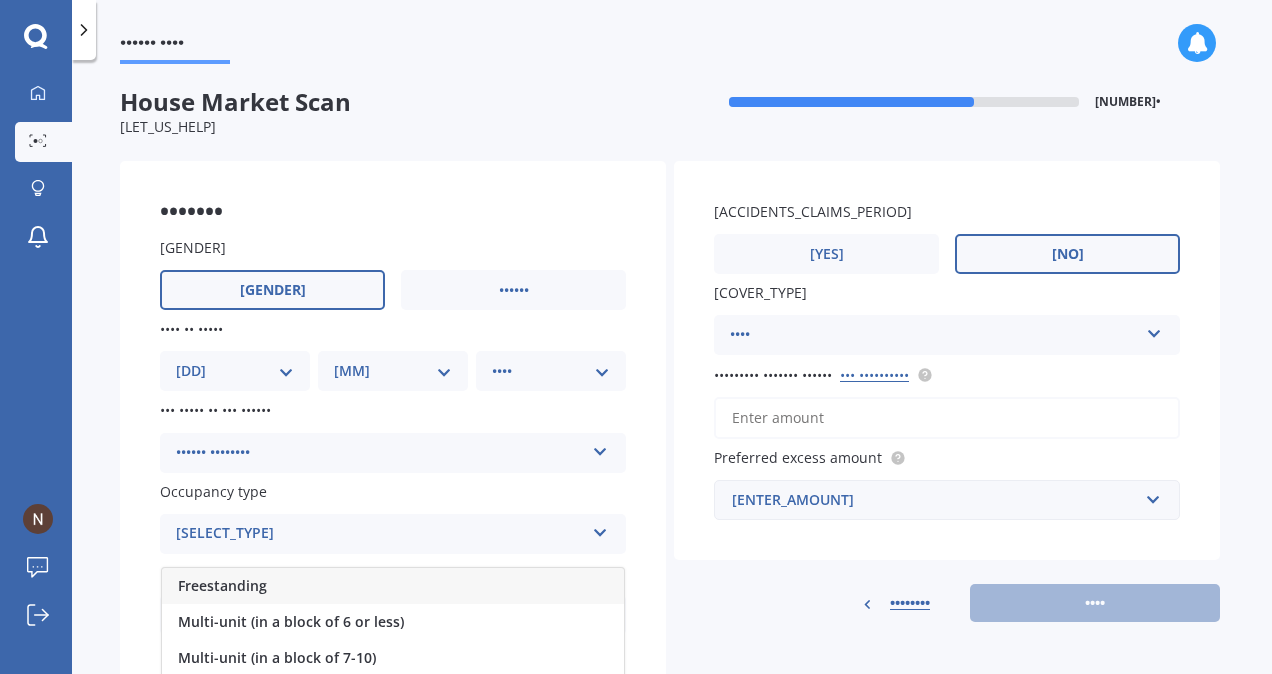 click on "Freestanding" at bounding box center (222, 585) 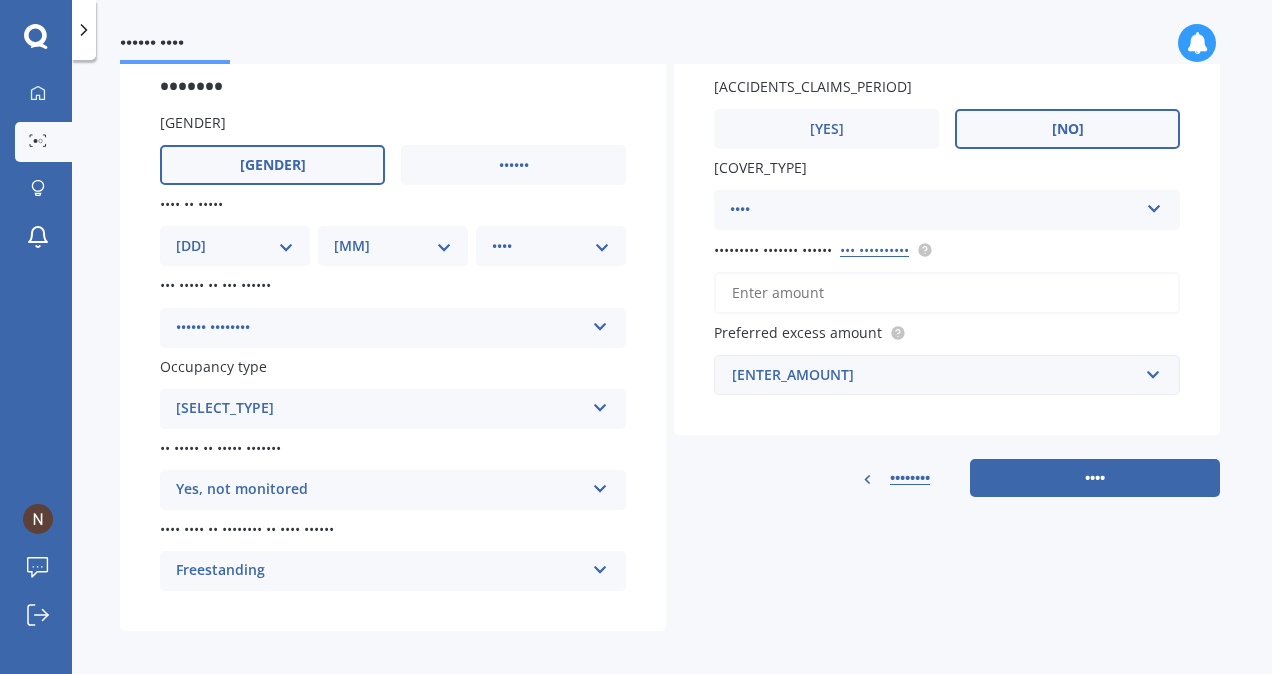 scroll, scrollTop: 136, scrollLeft: 0, axis: vertical 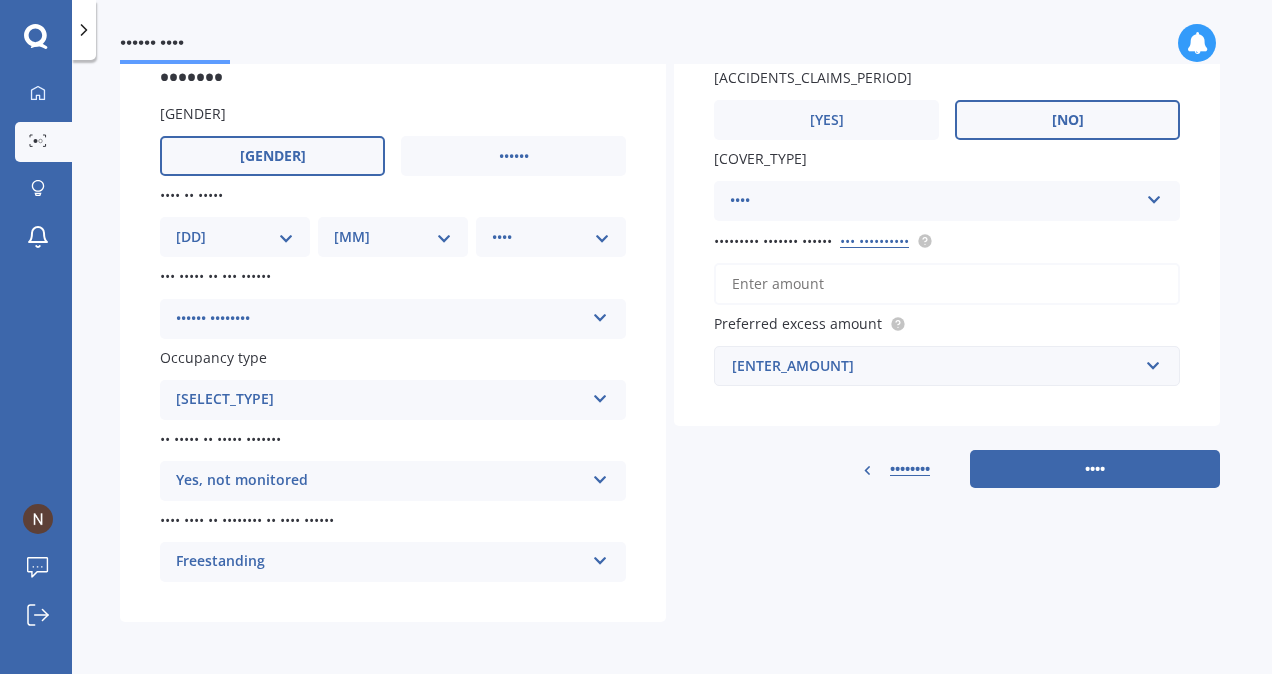 click at bounding box center (600, 314) 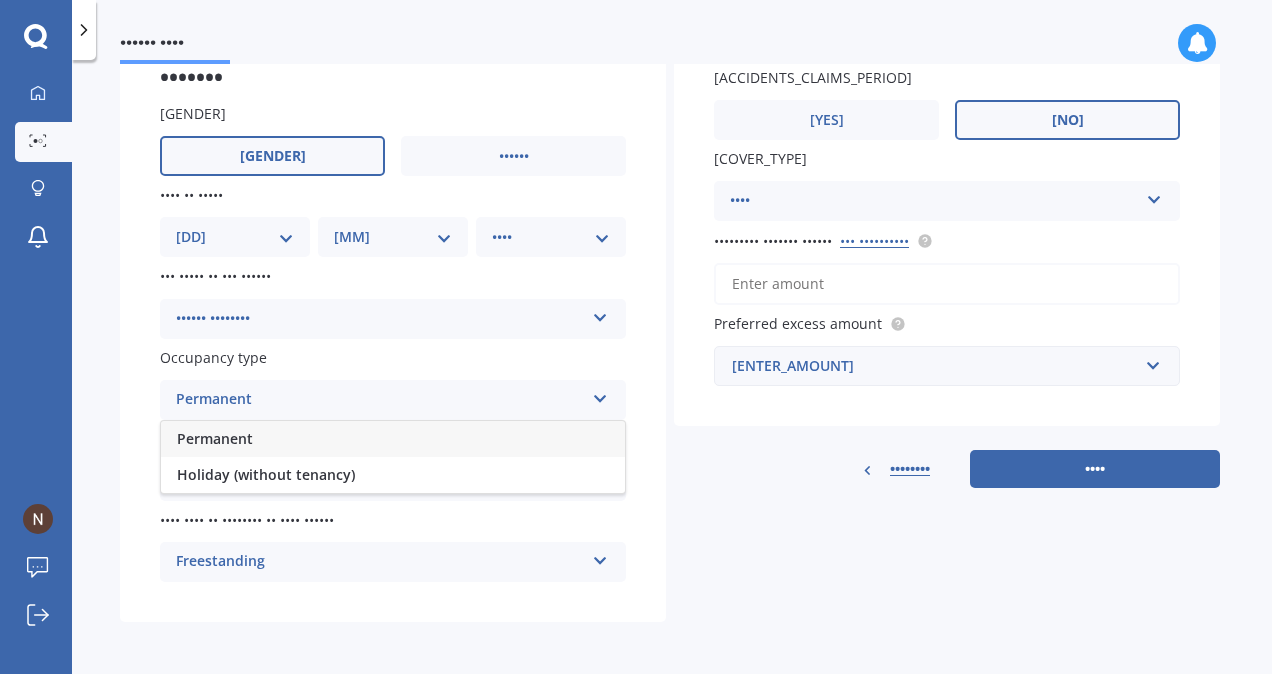 click on "Permanent" at bounding box center (393, 439) 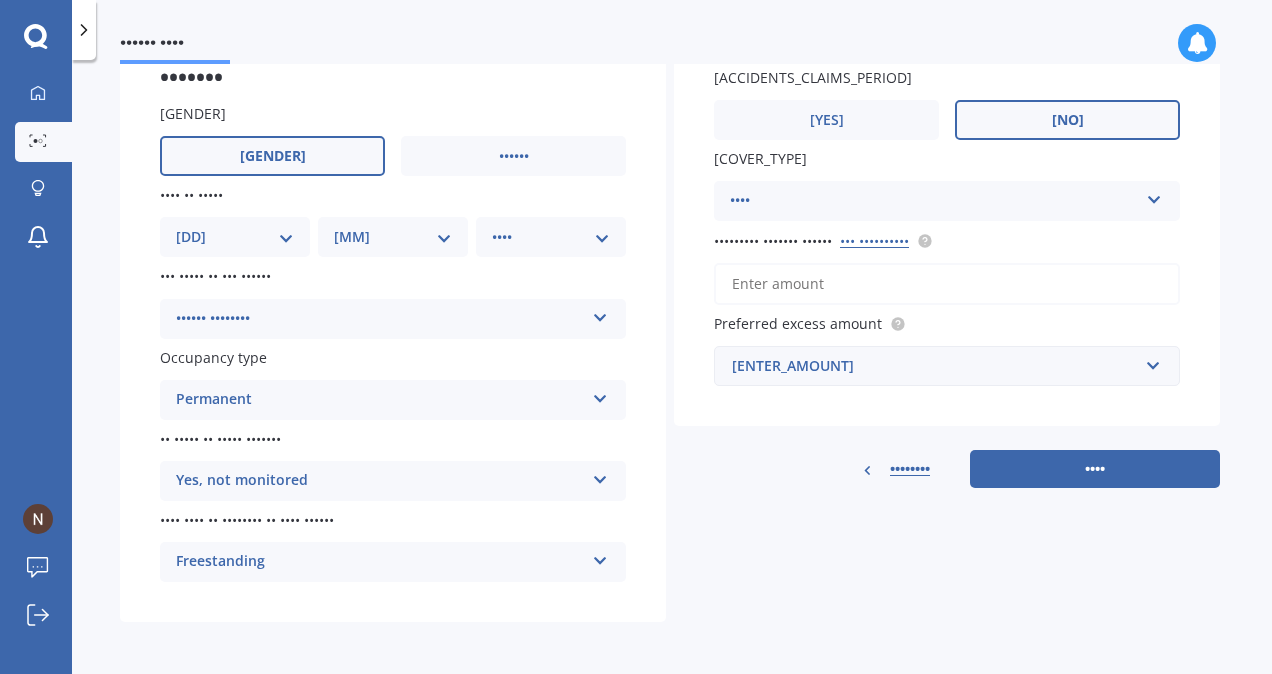 click on "•••••• •••••••• ••••• ••••• • •••••••" at bounding box center (393, 319) 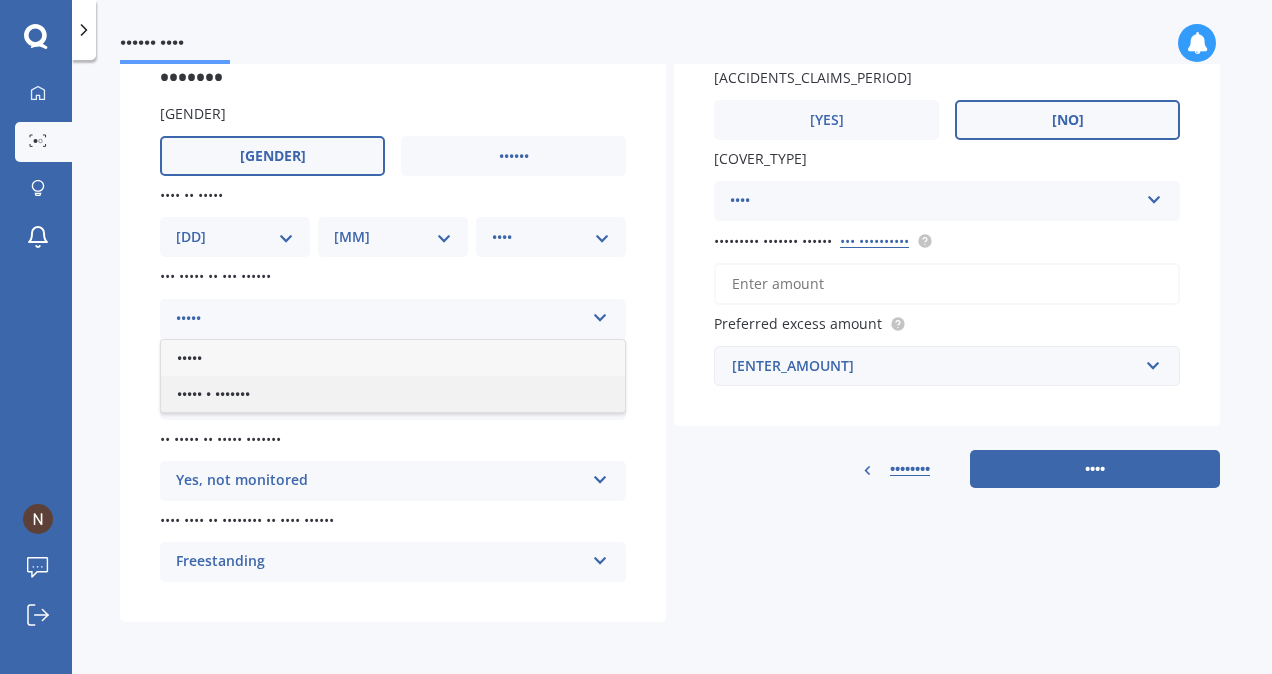 click on "••••• • •••••••" at bounding box center (189, 357) 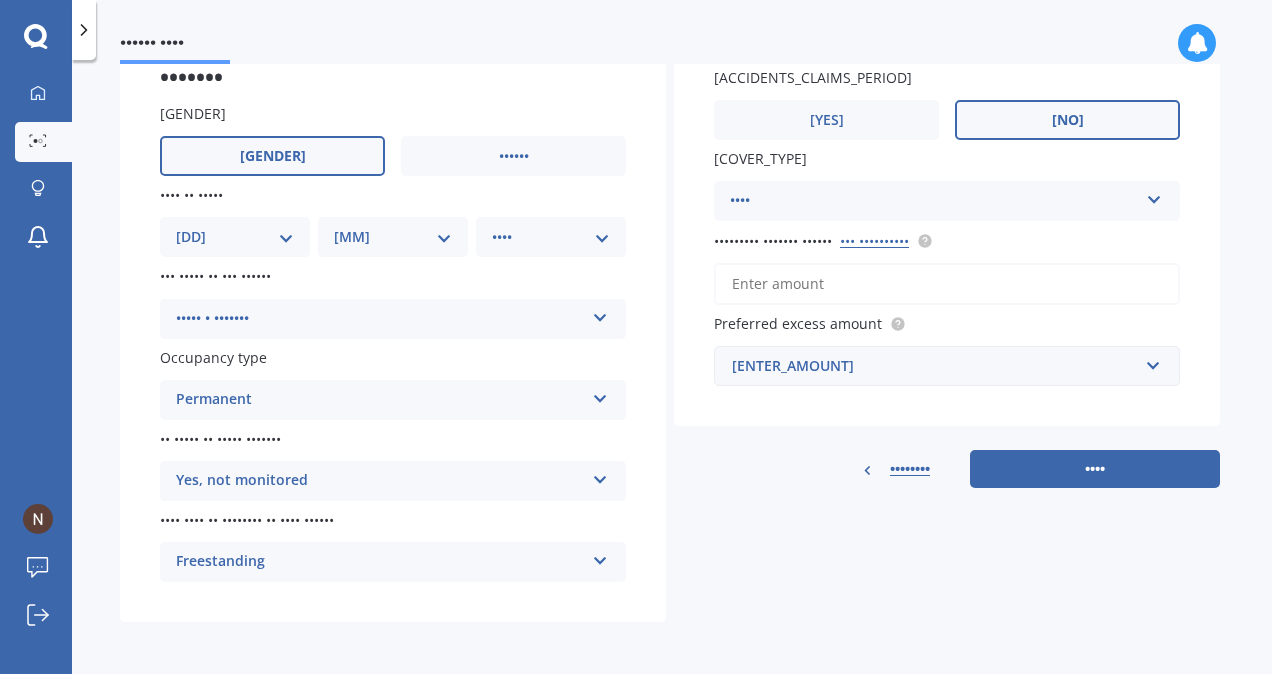 click on "[DD] [DD] [DD] [DD] [DD] [DD] [DD] [DD] [DD] [DD] [DD] [DD] [DD] [DD] [DD] [DD] [DD] [DD] [DD] [DD] [DD] [DD] [DD] [DD] [DD] [DD] [DD] [DD] [DD] [DD]" at bounding box center (235, 237) 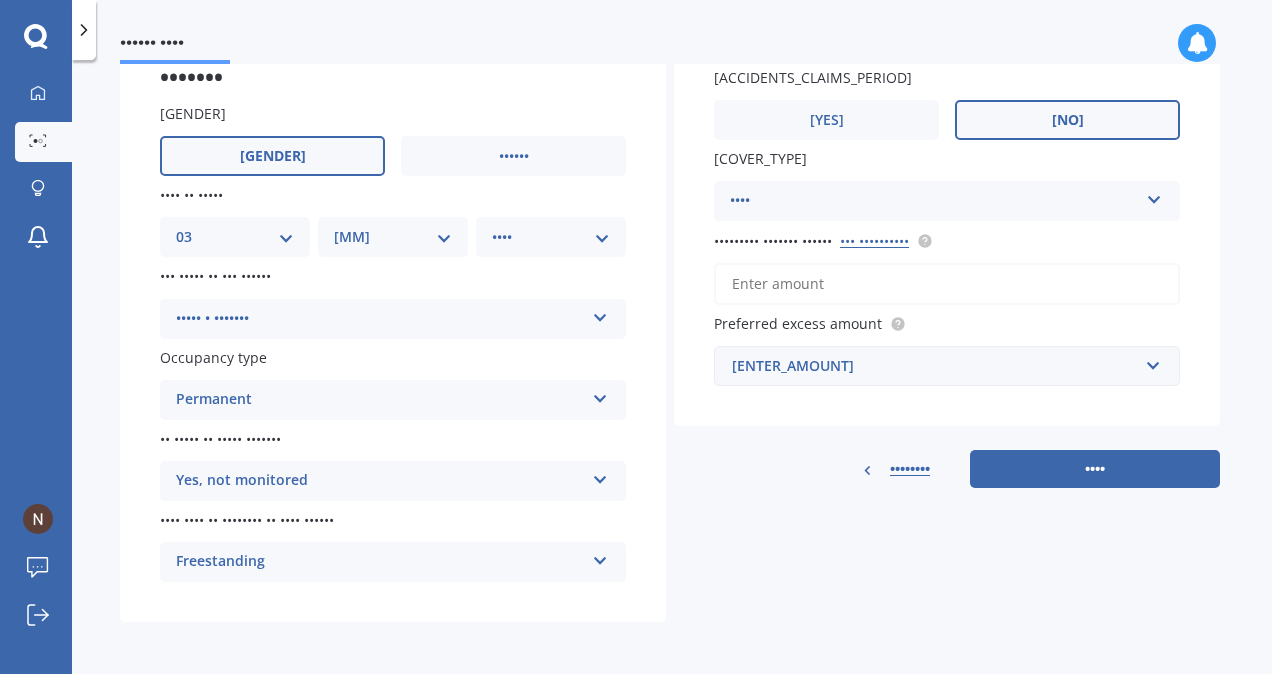 click on "[DD] [DD] [DD] [DD] [DD] [DD] [DD] [DD] [DD] [DD] [DD] [DD] [DD] [DD] [DD] [DD] [DD] [DD] [DD] [DD] [DD] [DD] [DD] [DD] [DD] [DD] [DD] [DD] [DD] [DD]" at bounding box center (235, 237) 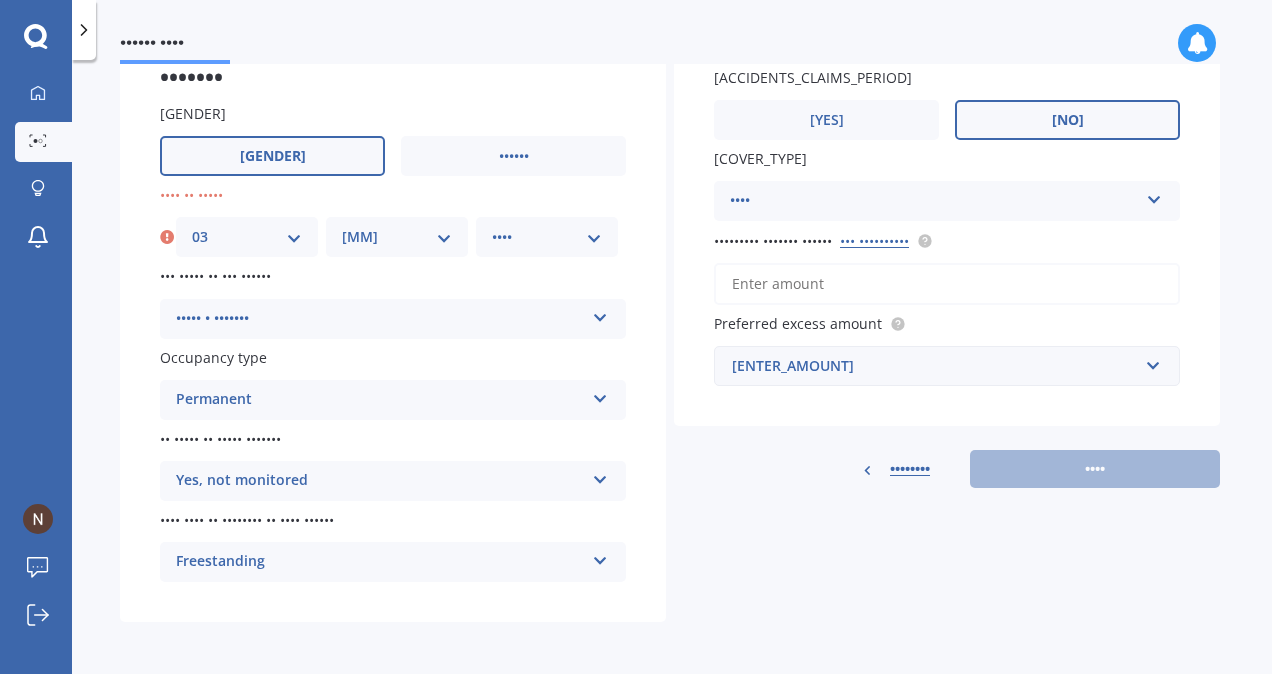 click on "•• •• •• •• •• •• •• •• •• •• •• •• ••" at bounding box center [397, 237] 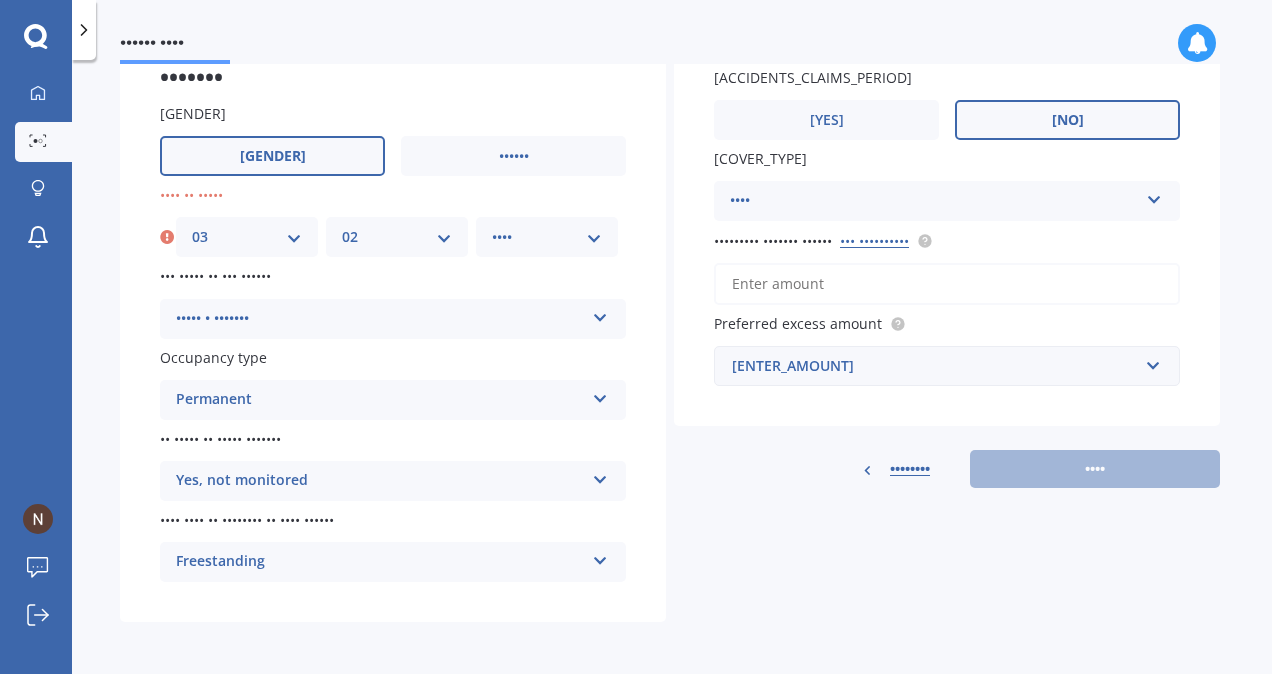 click on "•• •• •• •• •• •• •• •• •• •• •• •• ••" at bounding box center [397, 237] 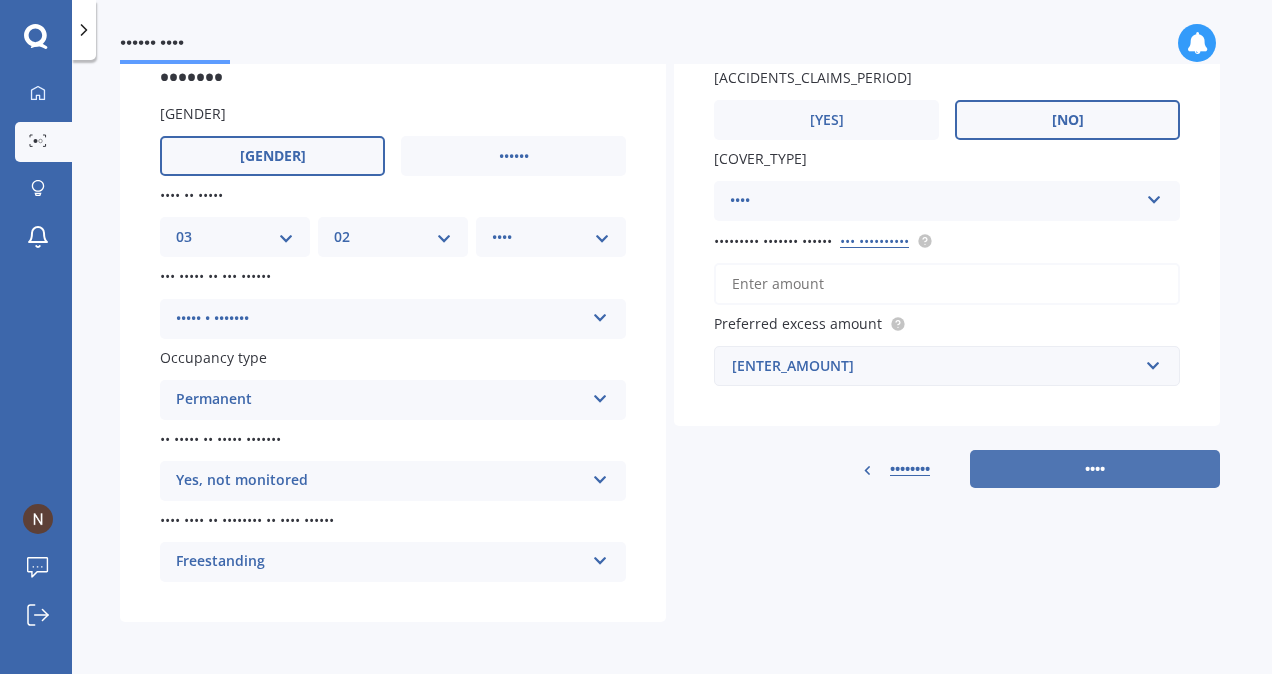 click on "••••" at bounding box center [1095, 469] 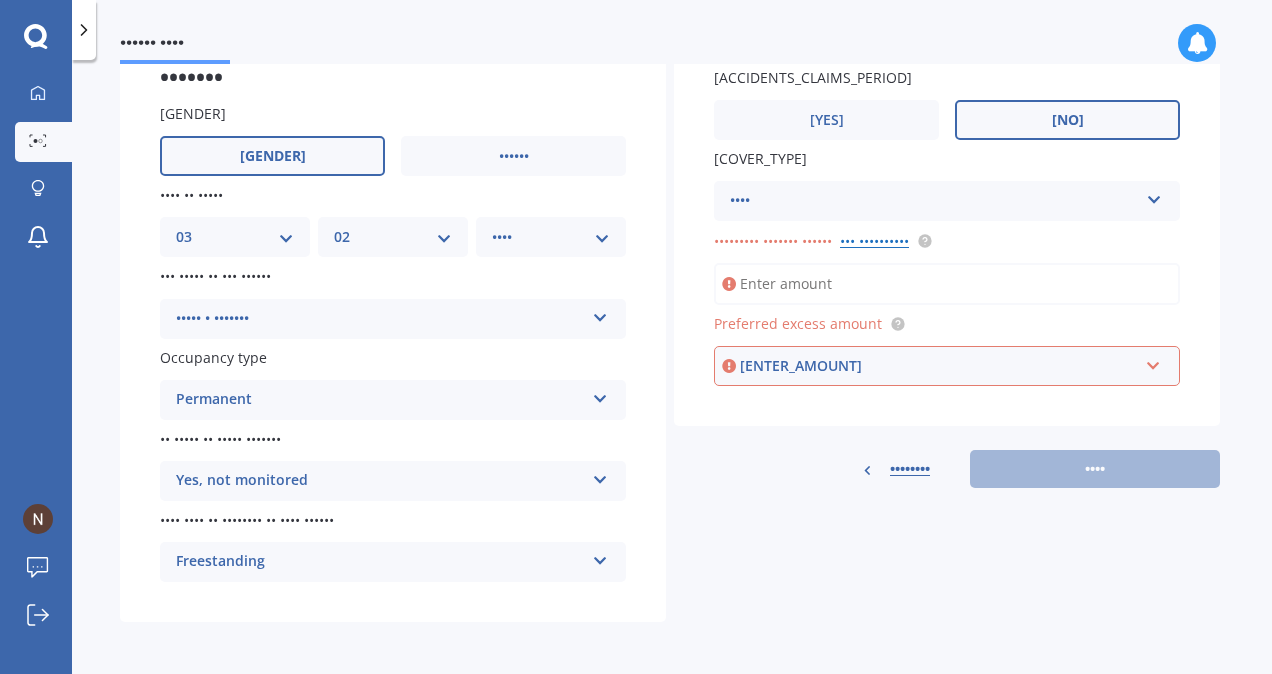 click on "••• ••••••••••" at bounding box center [874, 240] 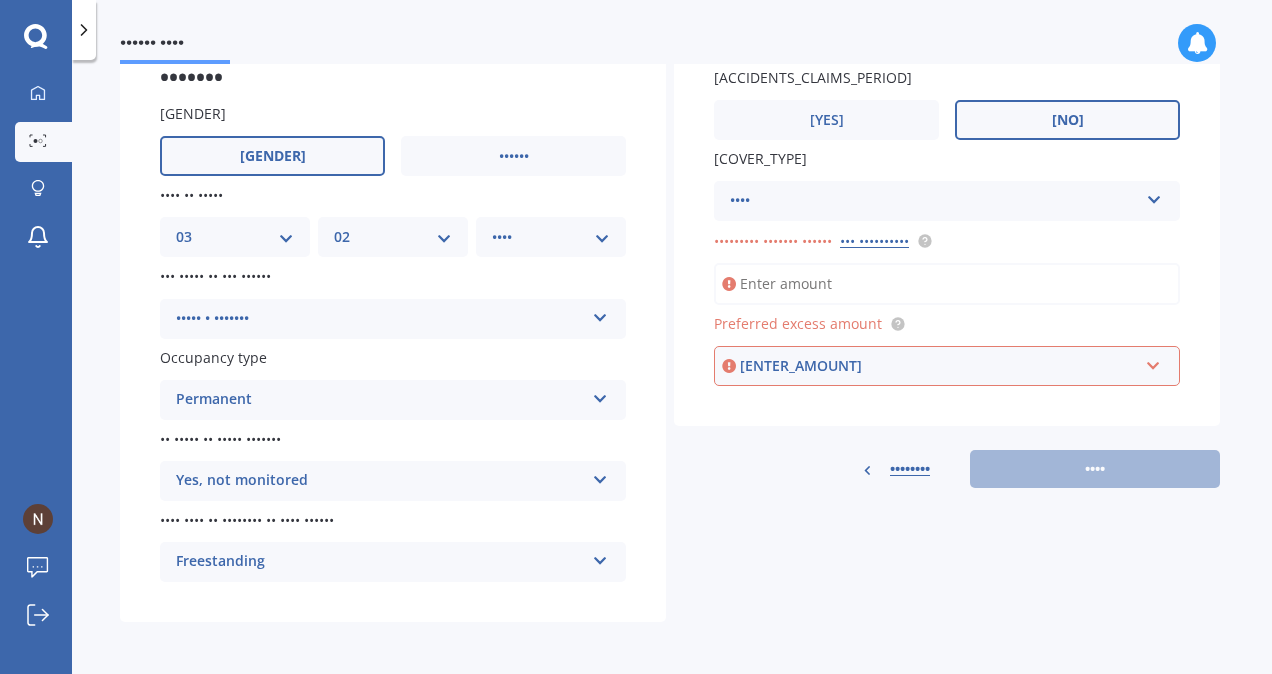 click on "[INSURED_AMOUNT]" at bounding box center [947, 284] 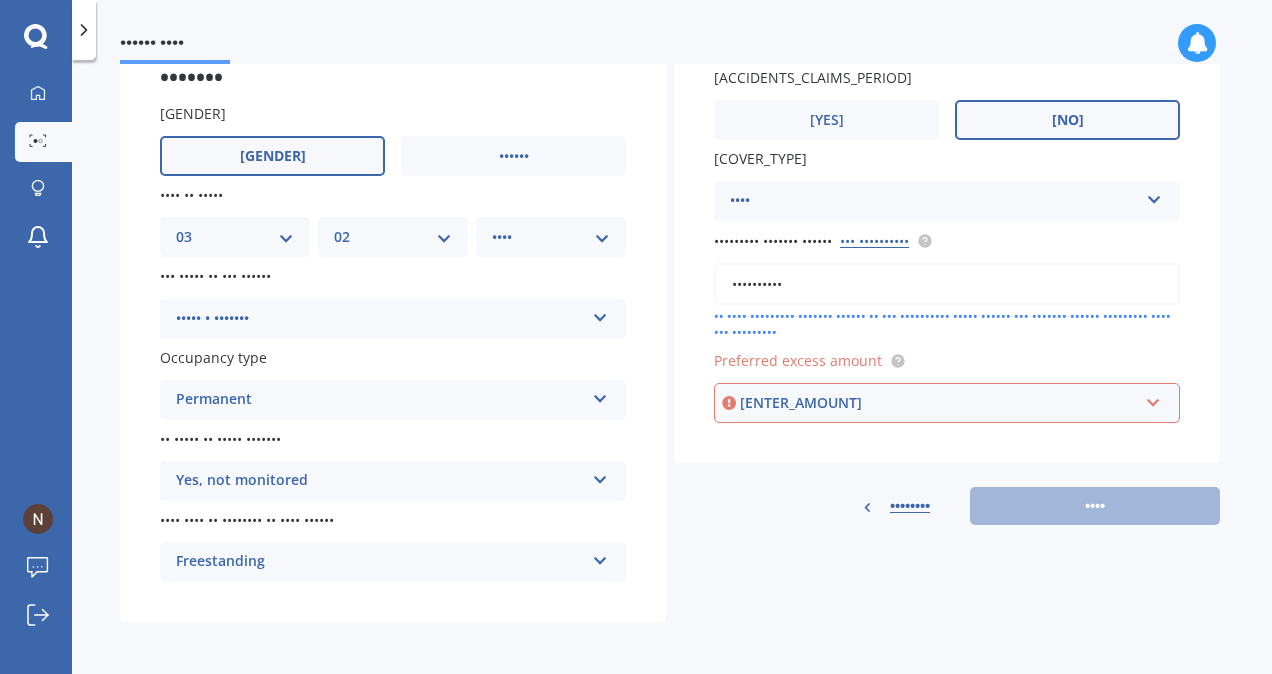 type on "••••••••••" 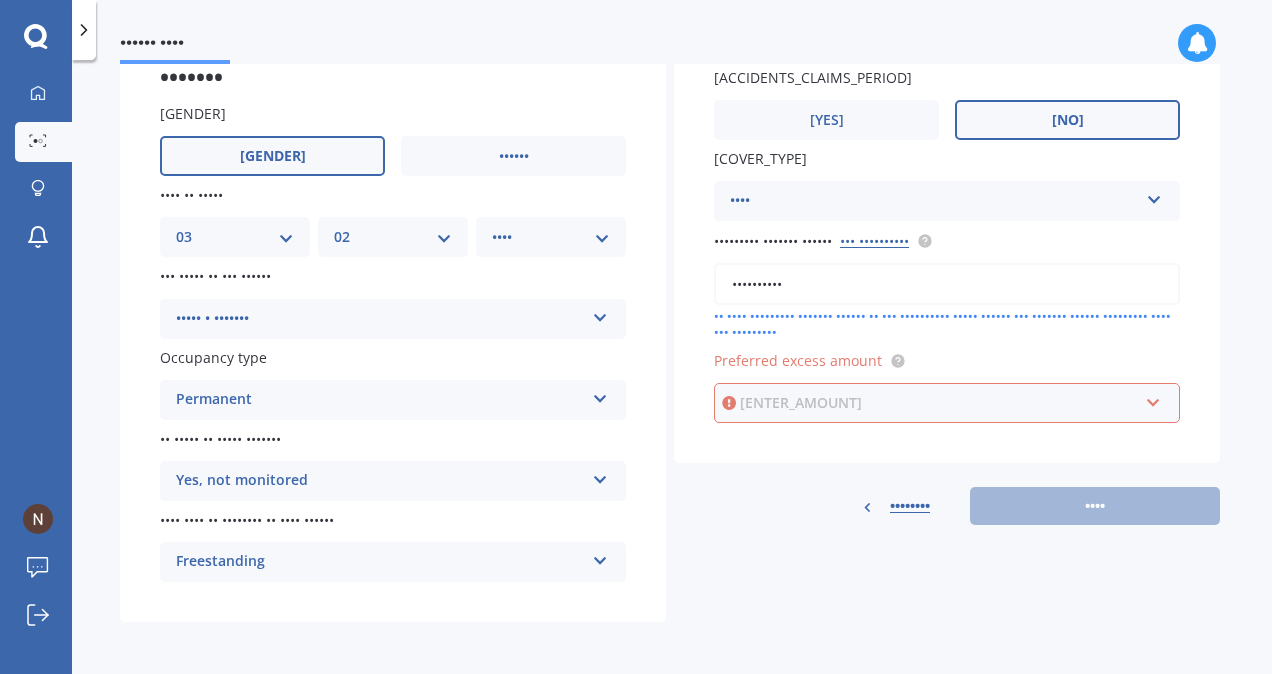 click at bounding box center (940, 403) 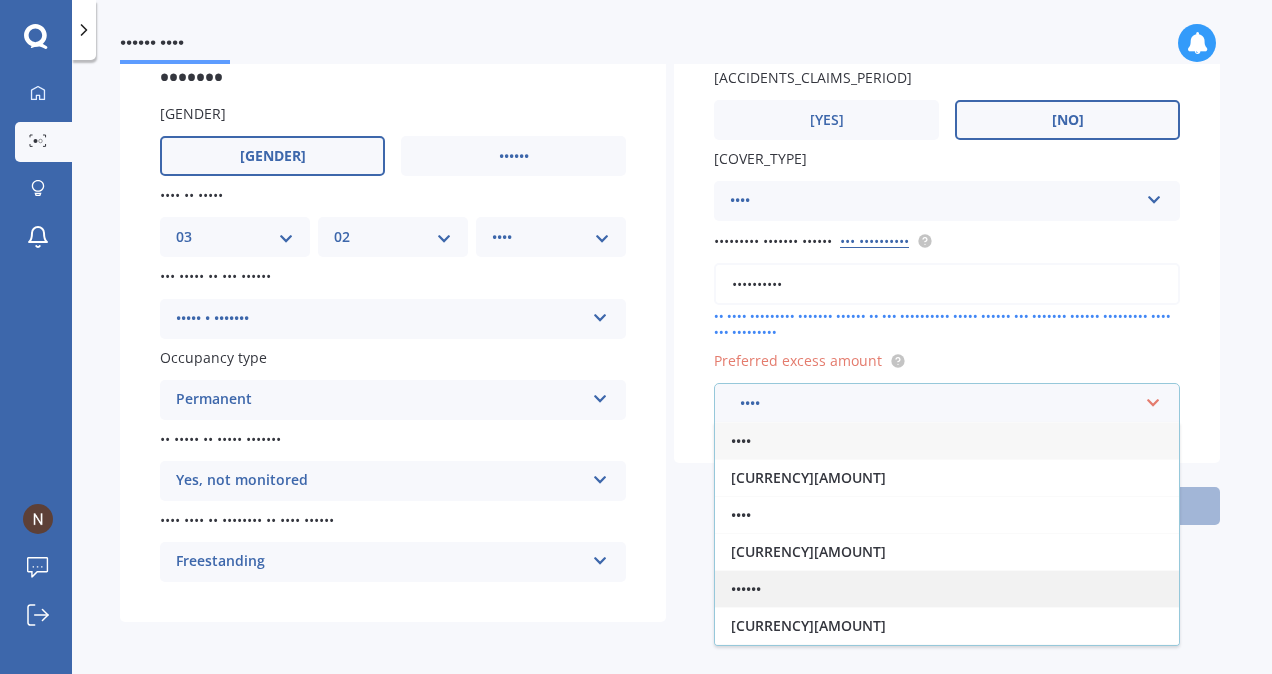 click on "••••••" at bounding box center [741, 440] 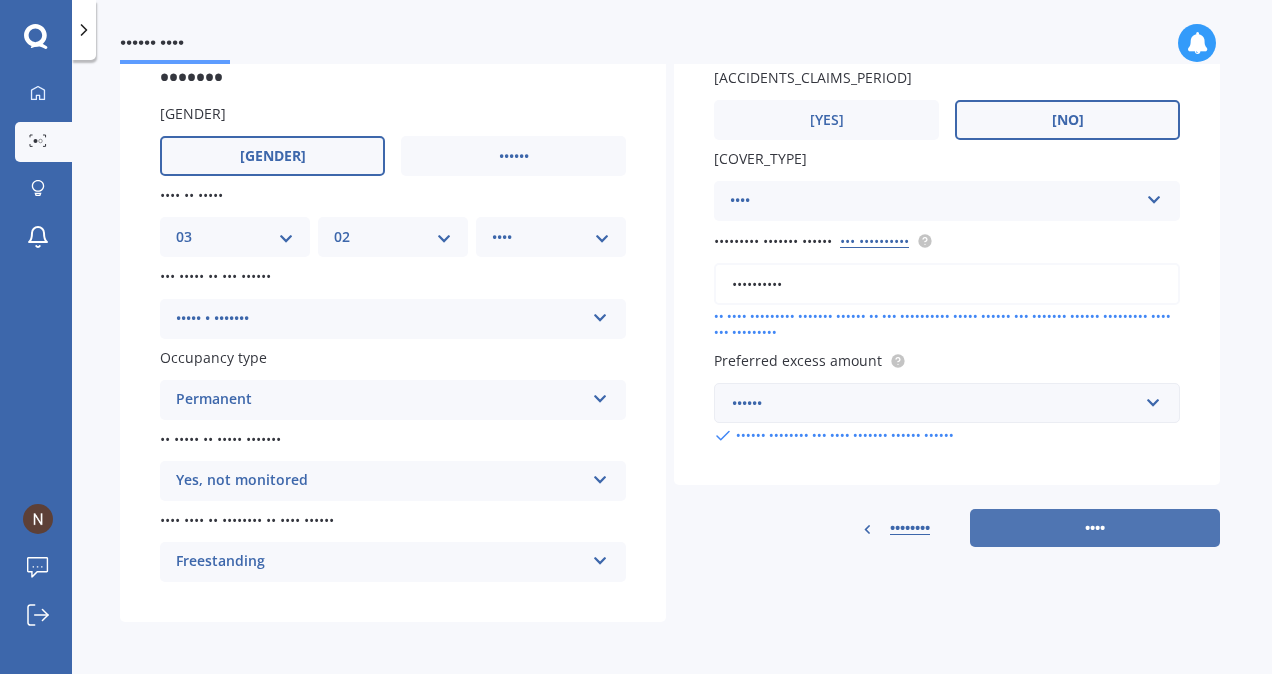 click on "••••" at bounding box center [1095, 528] 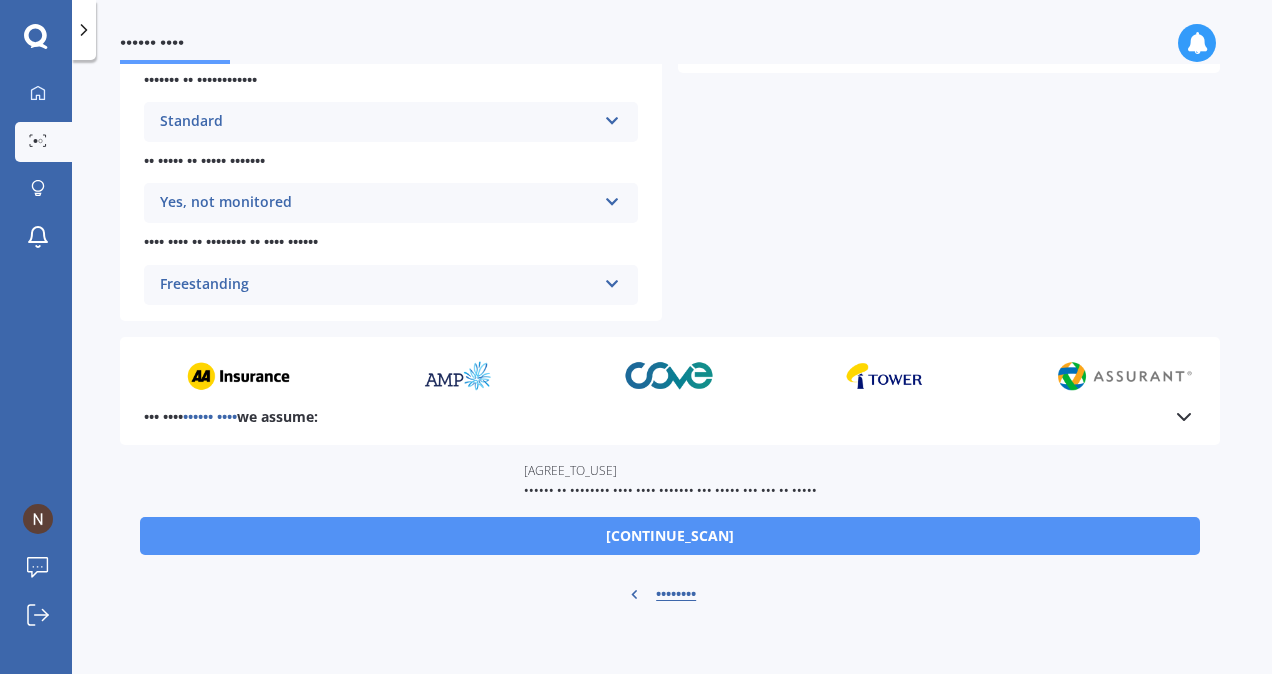 scroll, scrollTop: 770, scrollLeft: 0, axis: vertical 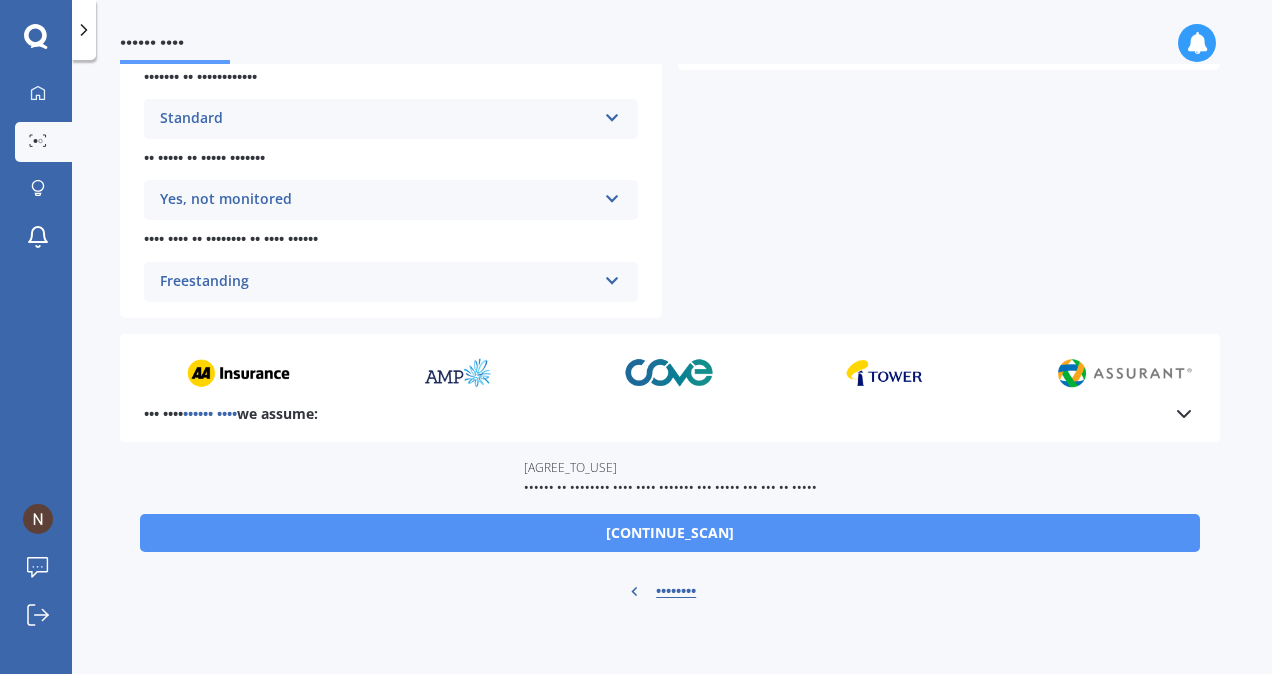 click on "[CONTINUE_SCAN]" at bounding box center (670, 533) 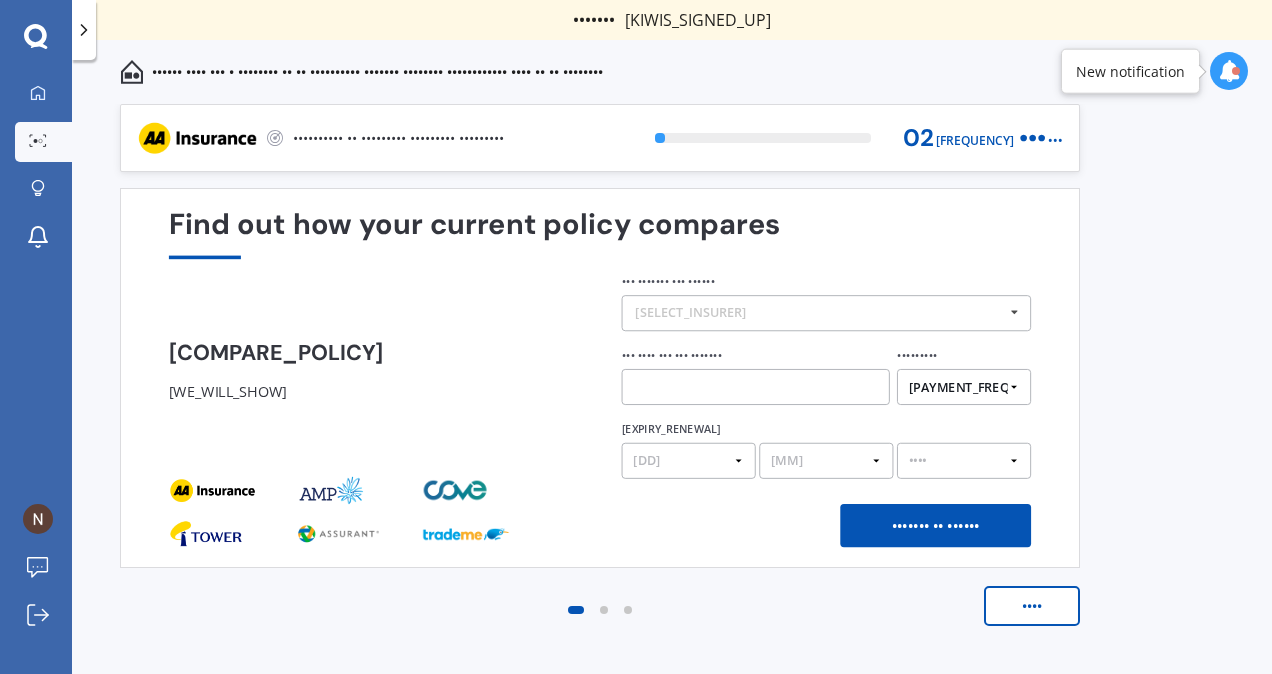 scroll, scrollTop: 0, scrollLeft: 0, axis: both 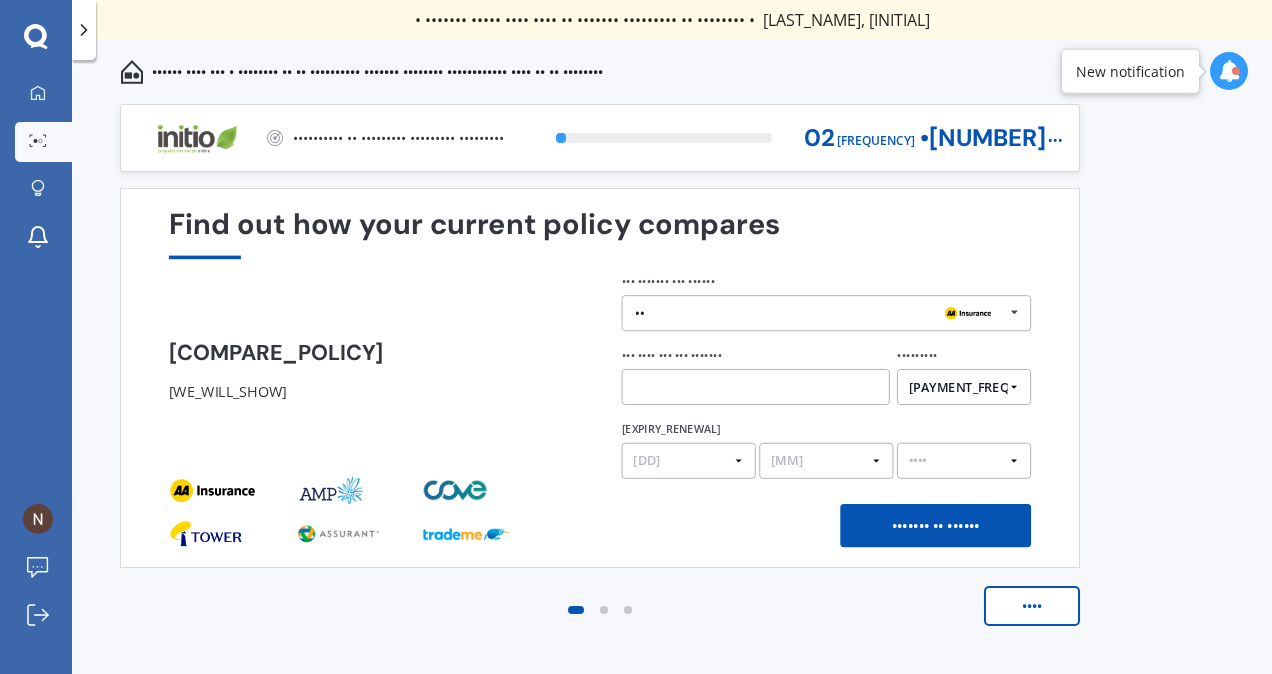 click at bounding box center [756, 387] 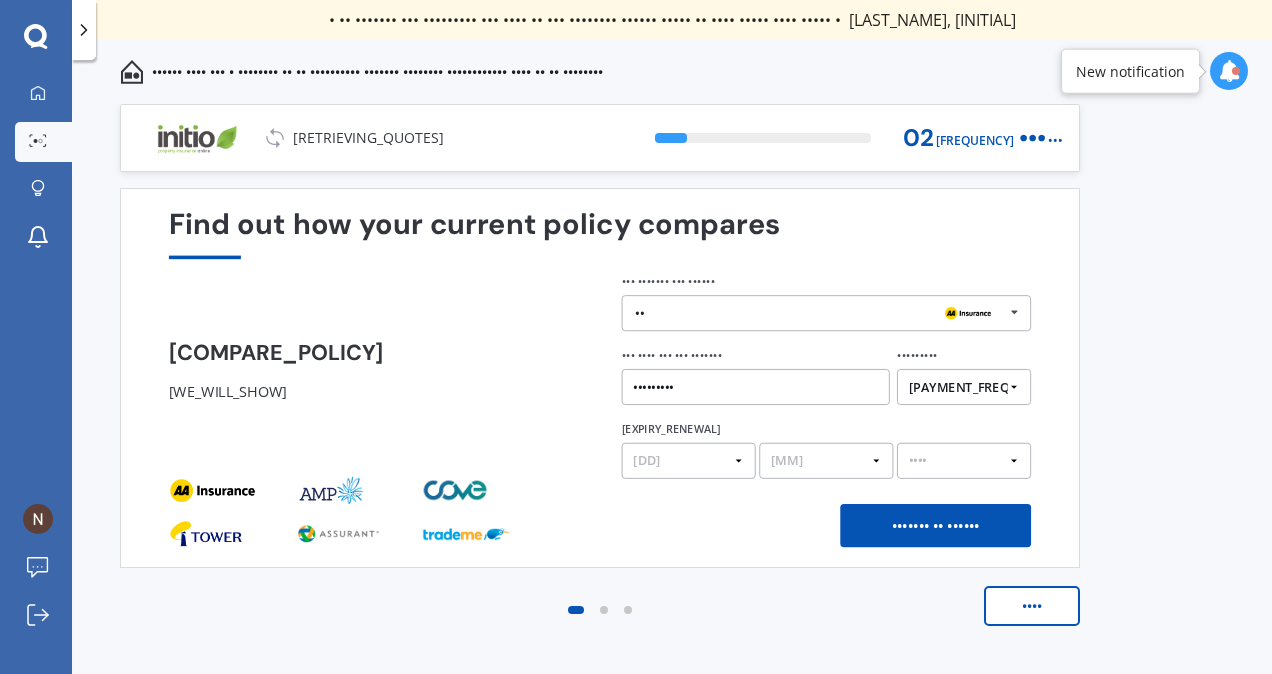 type on "•••••••••" 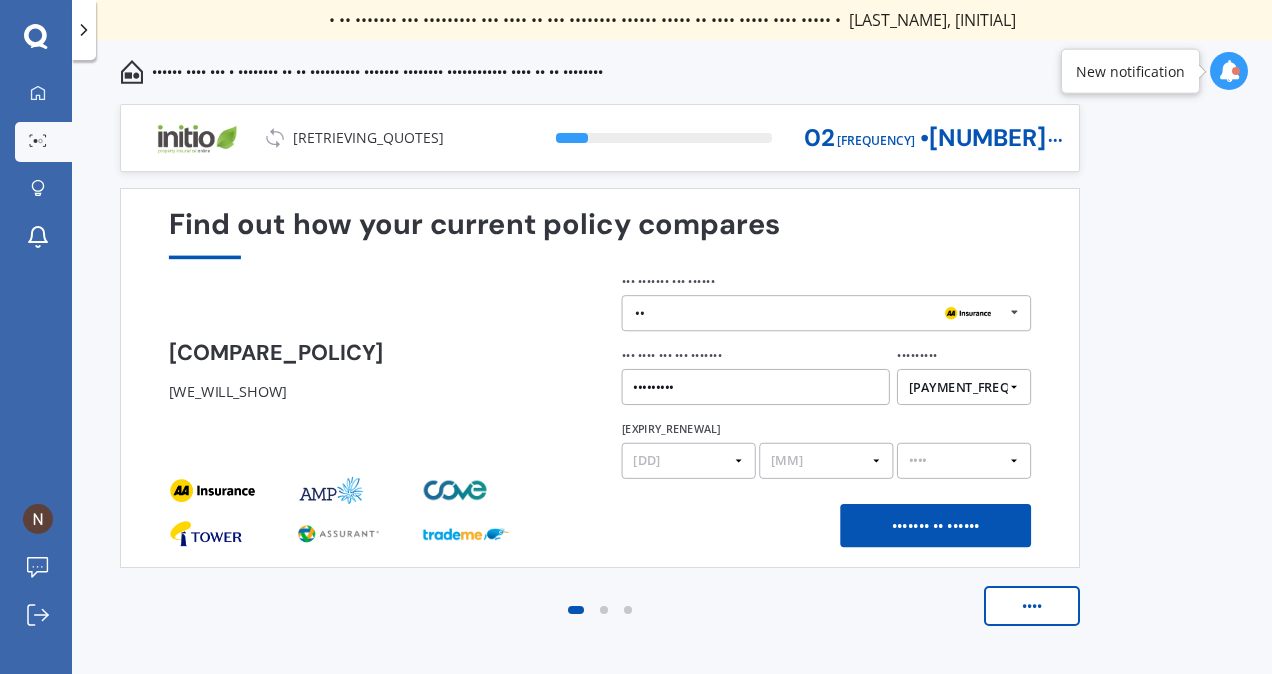 click on "[DD] [DD] [DD] [DD] [DD] [DD] [DD] [DD] [DD] [DD] [DD] [DD] [DD] [DD] [DD] [DD] [DD] [DD] [DD] [DD] [DD] [DD] [DD] [DD] [DD] [DD] [DD] [DD] [DD] [DD]" at bounding box center (689, 461) 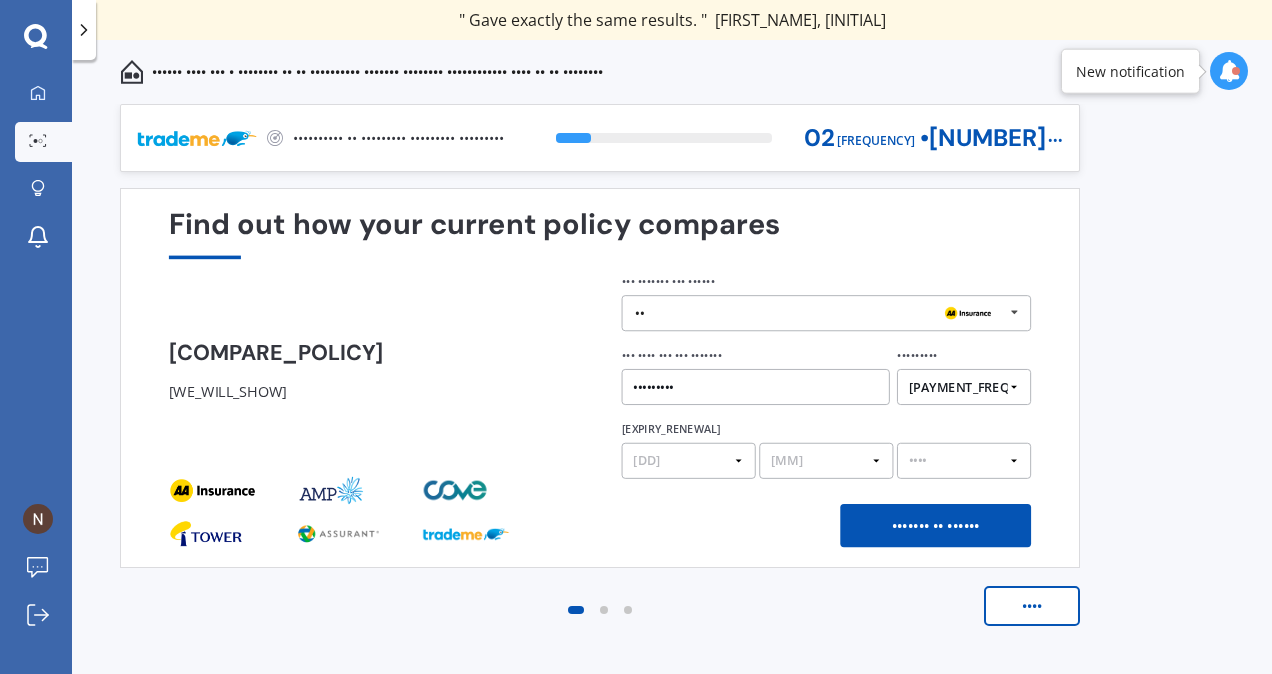 select on "[NUMBER]" 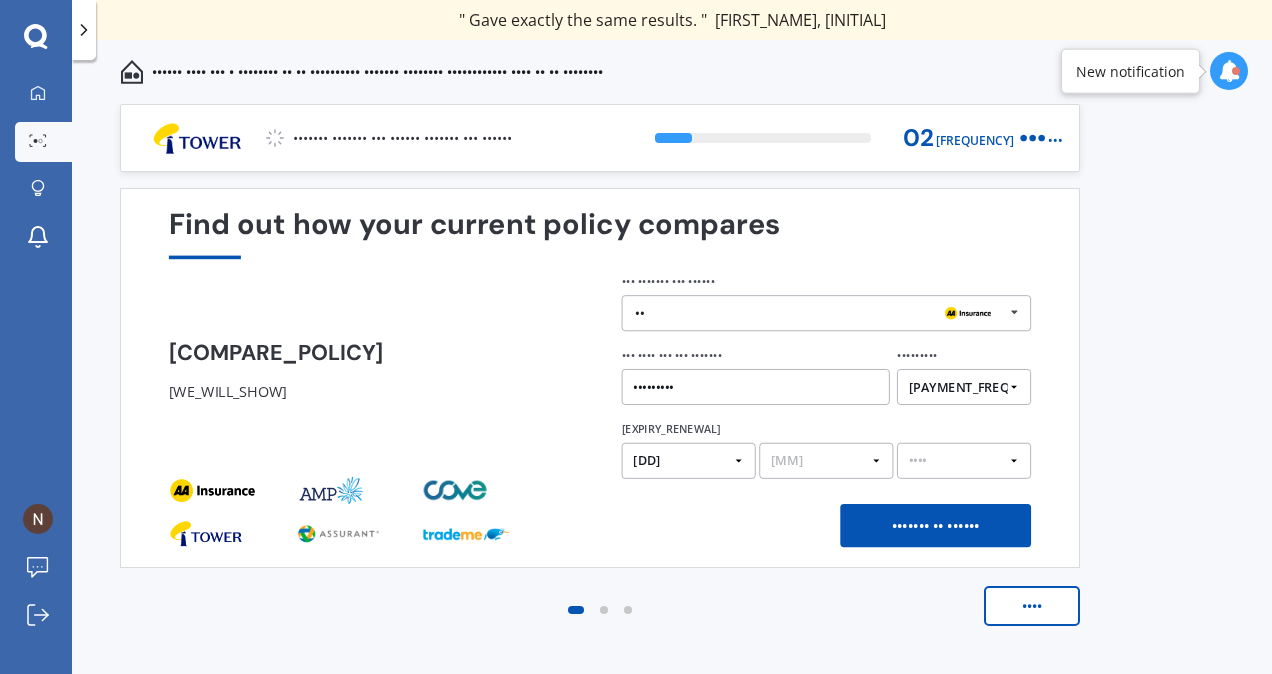 click on "•• •• •• •• •• •• •• •• •• •• •• •• ••" at bounding box center (826, 461) 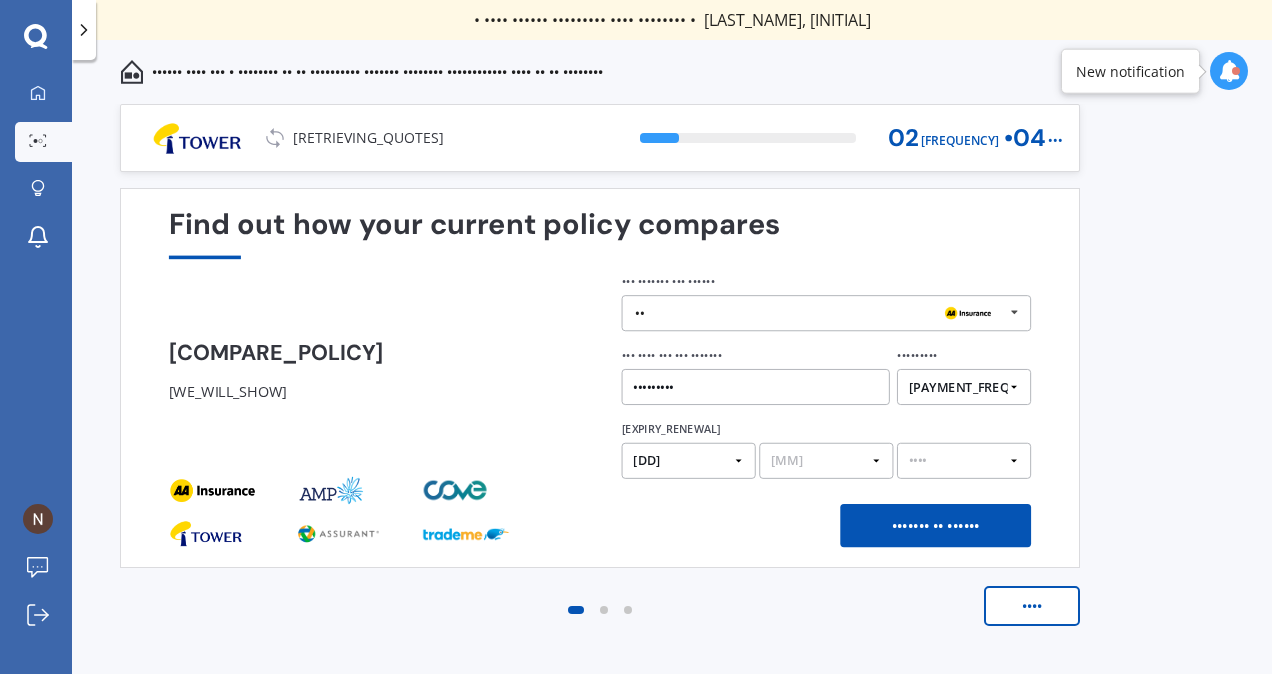 select on "[NUMBER]" 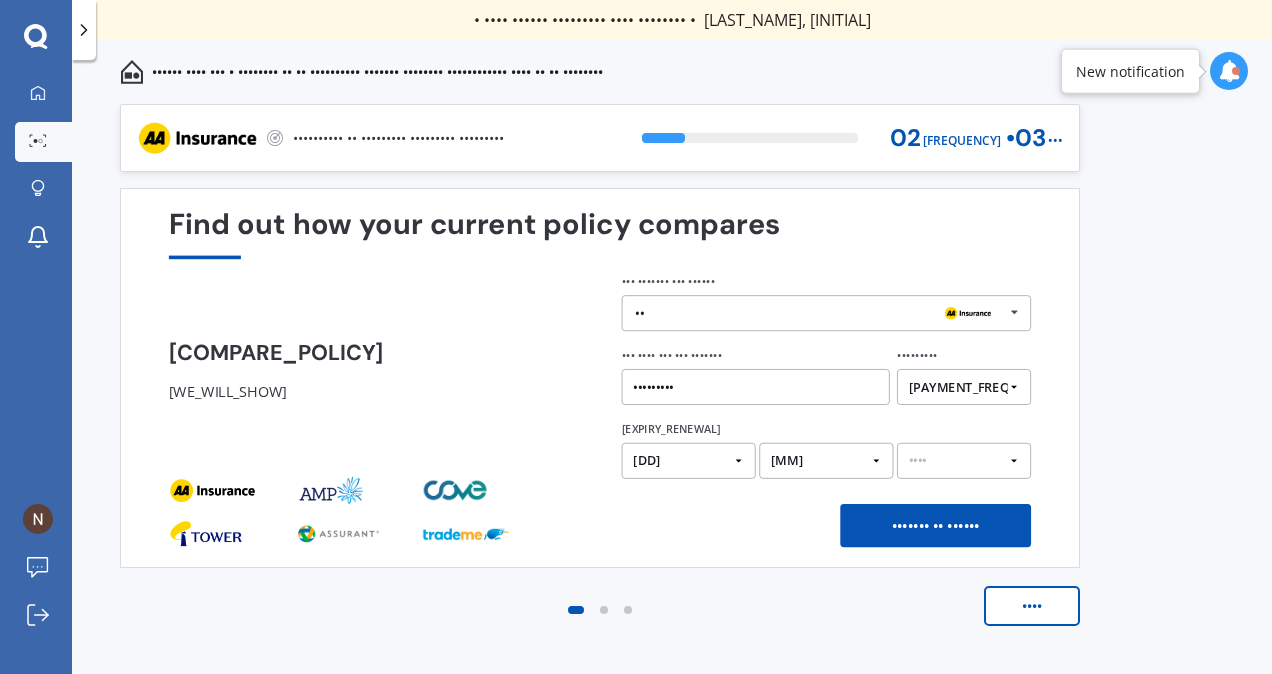 click on "[YEAR] [YEAR] [YEAR]" at bounding box center (964, 461) 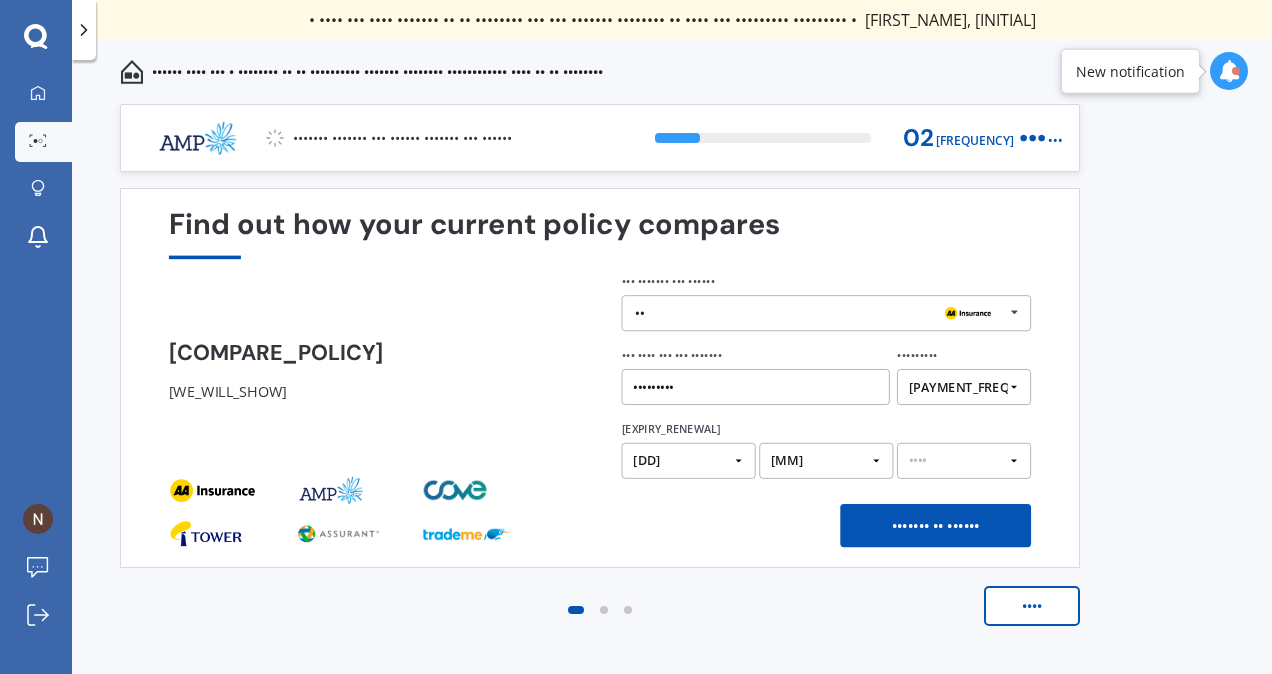 select on "••••" 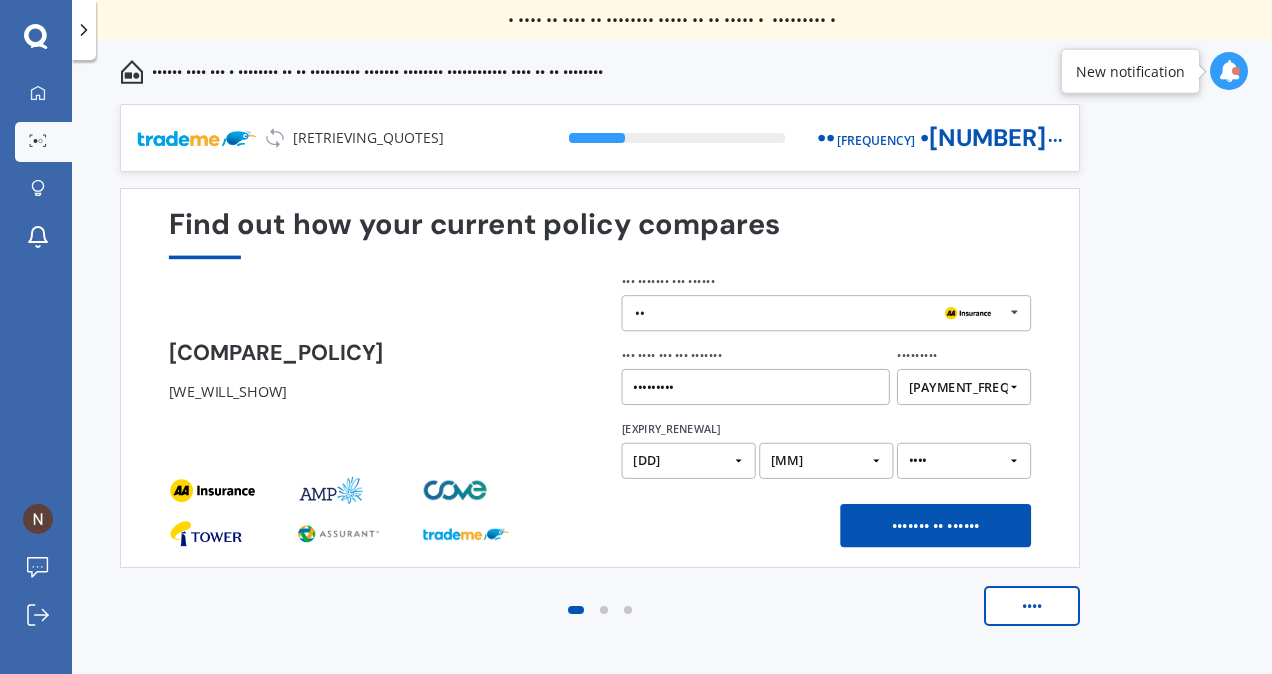 click on "••••••• •• ••••••" at bounding box center (935, 525) 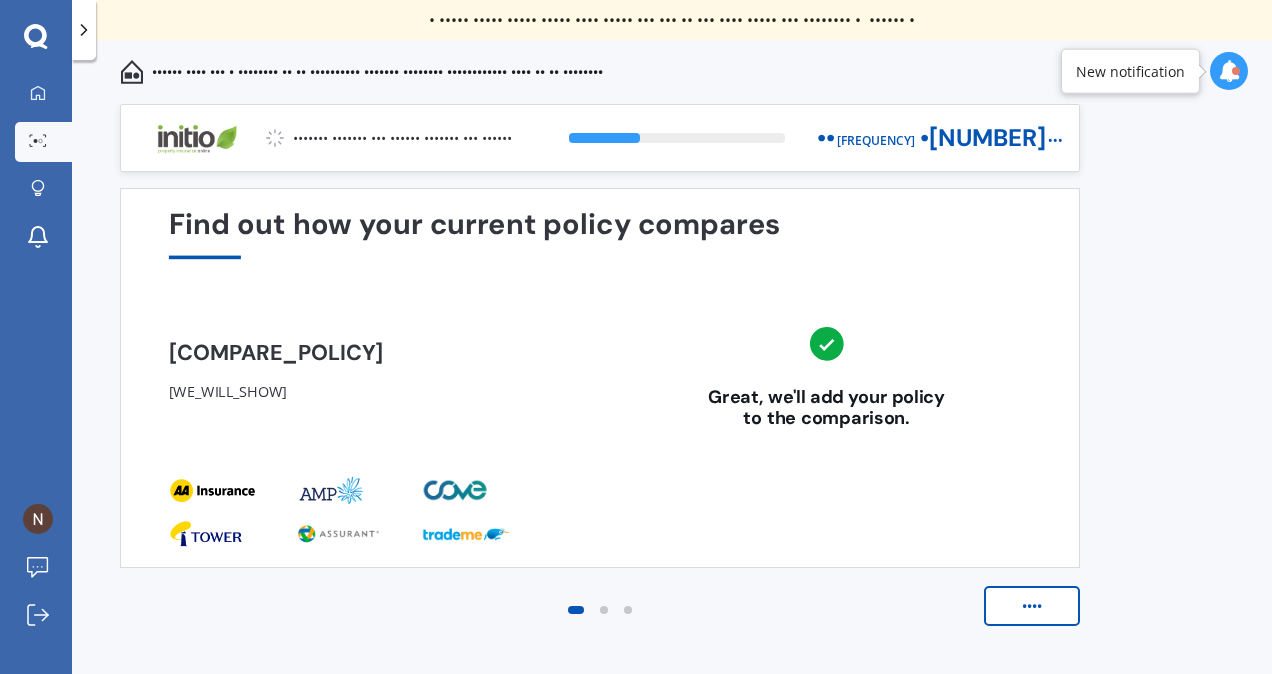 click on "••••" at bounding box center (1032, 606) 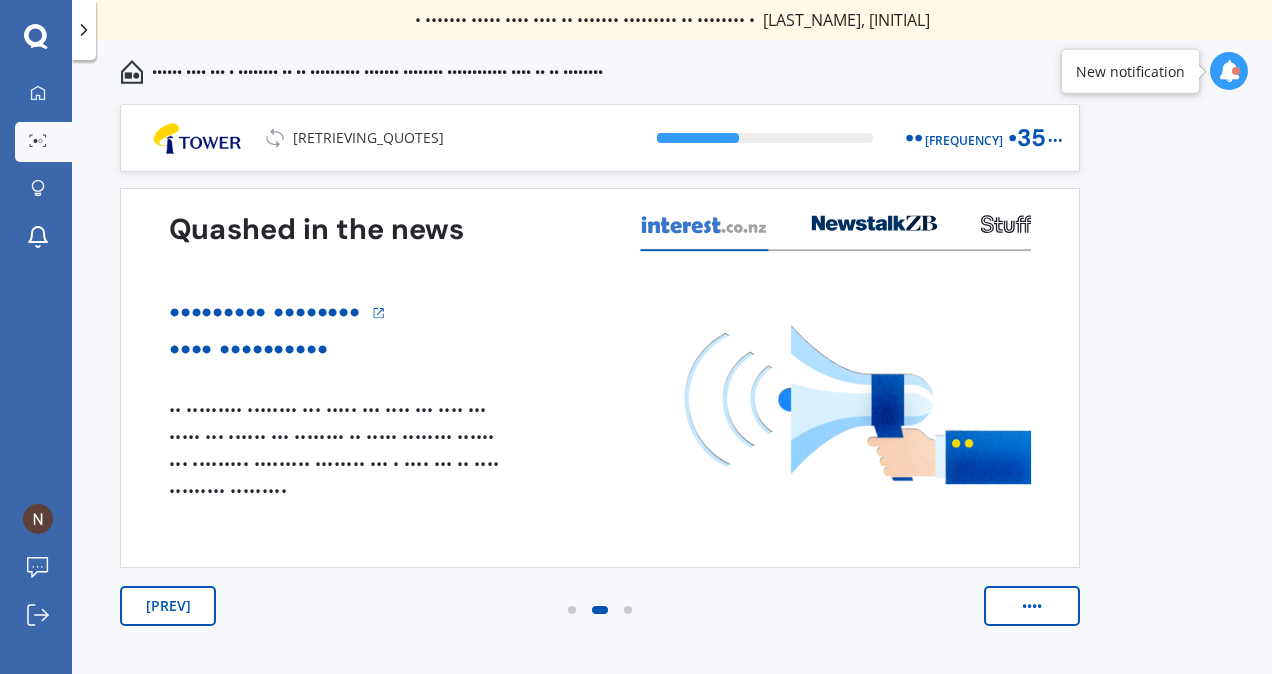 click on "••••" at bounding box center (1032, 606) 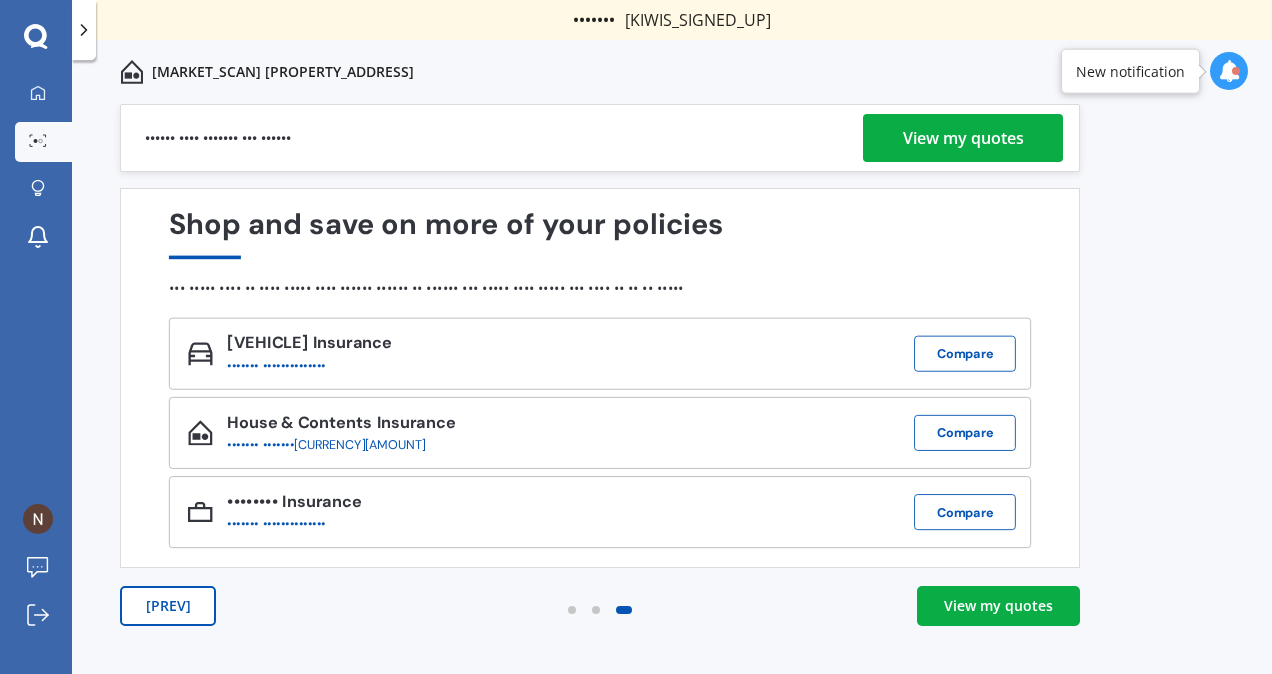 click on "View my quotes" at bounding box center [963, 138] 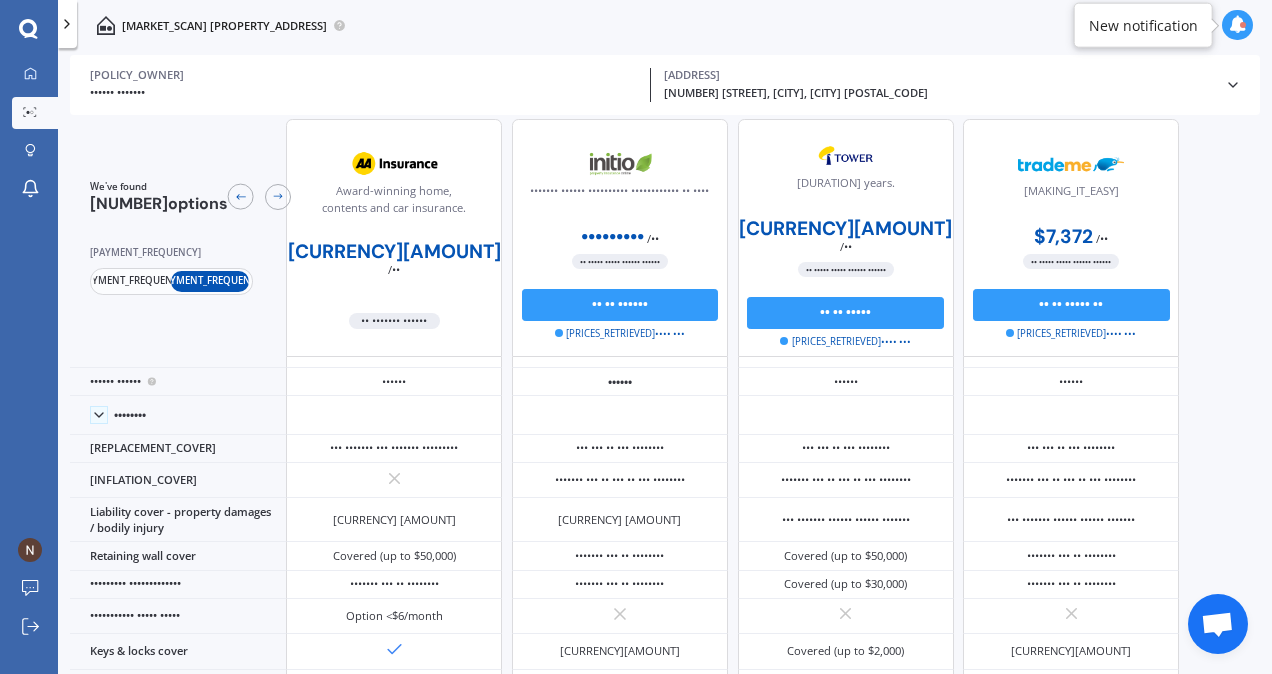 scroll, scrollTop: 0, scrollLeft: 0, axis: both 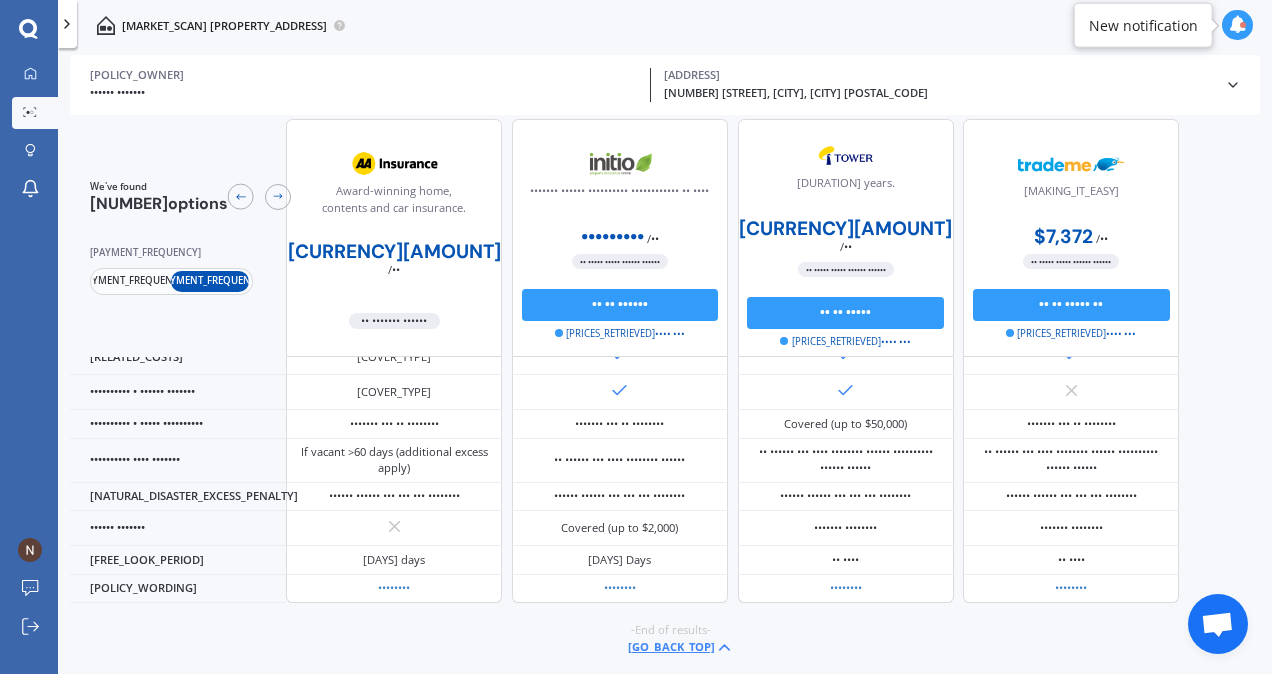 click on "[GO_BACK_TOP]" at bounding box center [681, 647] 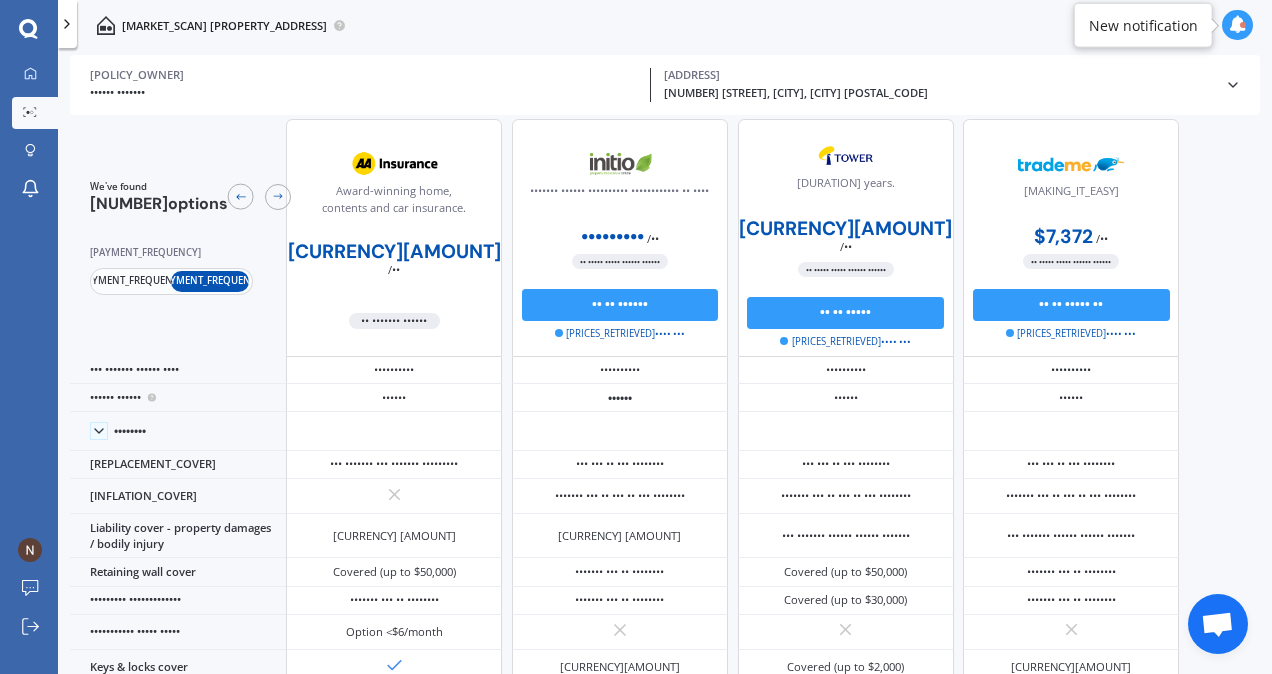 scroll, scrollTop: 0, scrollLeft: 0, axis: both 